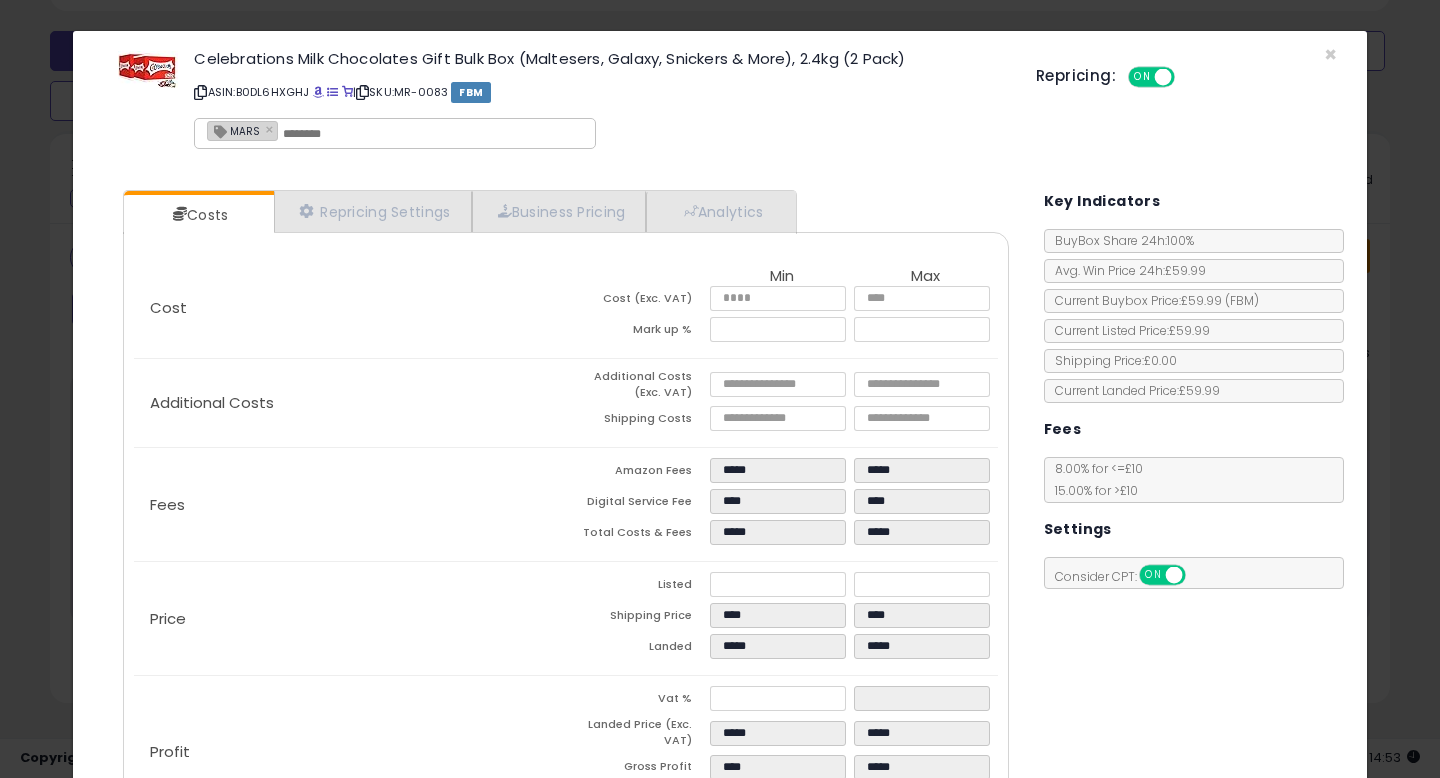 scroll, scrollTop: 600, scrollLeft: 0, axis: vertical 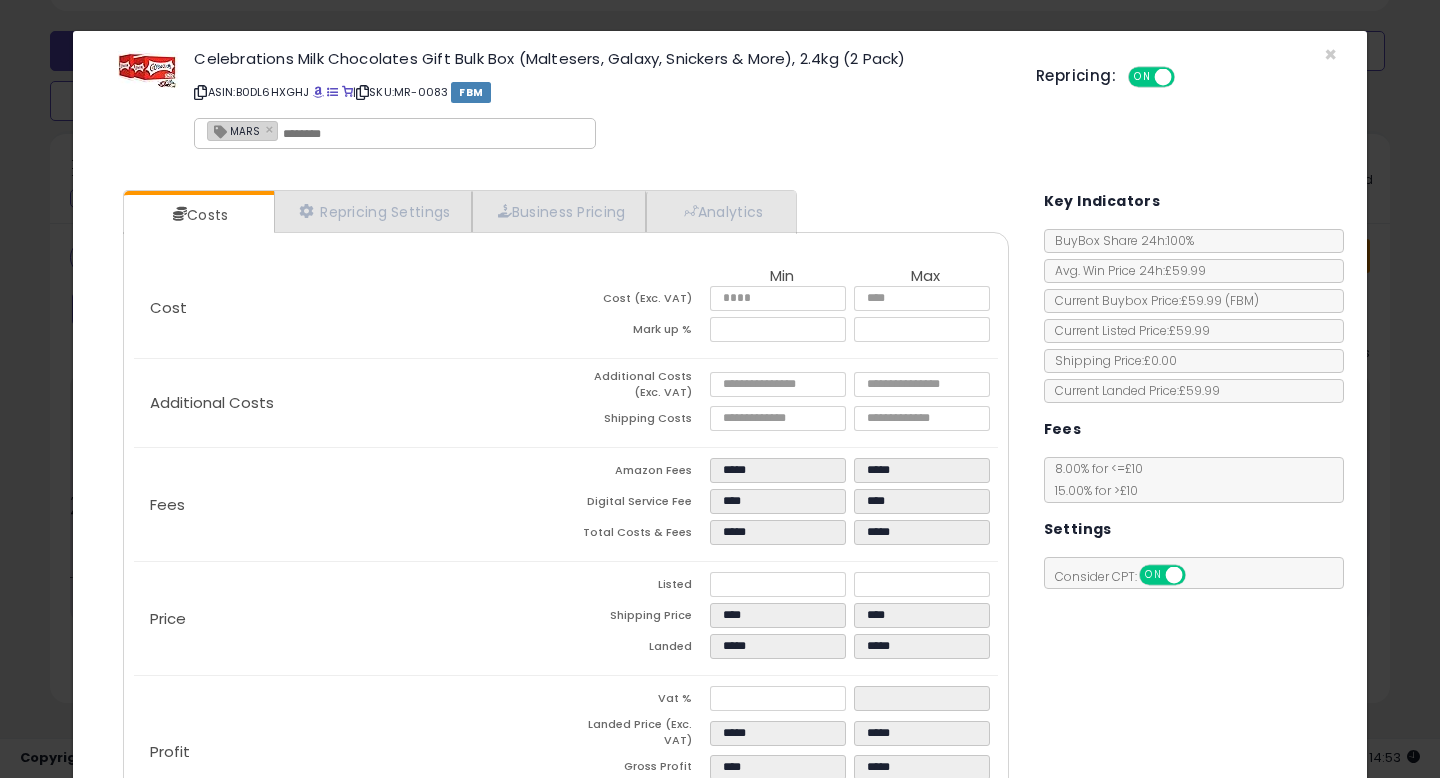 click on "Celebrations Milk Chocolates Gift Bulk Box (Maltesers, Galaxy, Snickers & More), 2.4kg (2 Pack)
ASIN:  B0DL6HXGHJ
|
SKU:  MR-0083
FBM
MARS ×
Repricing:
ON   OFF" at bounding box center [720, 103] 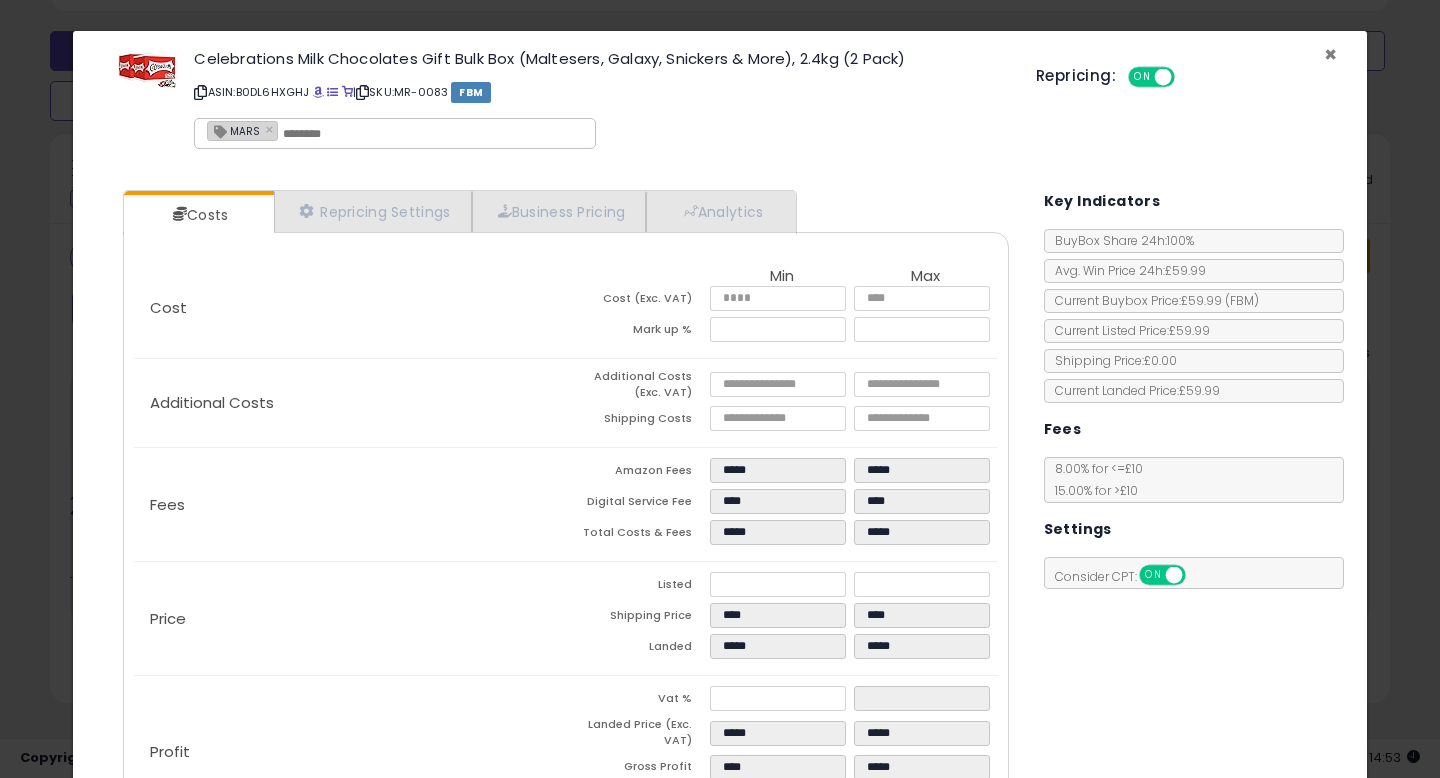 click on "×" at bounding box center (1330, 54) 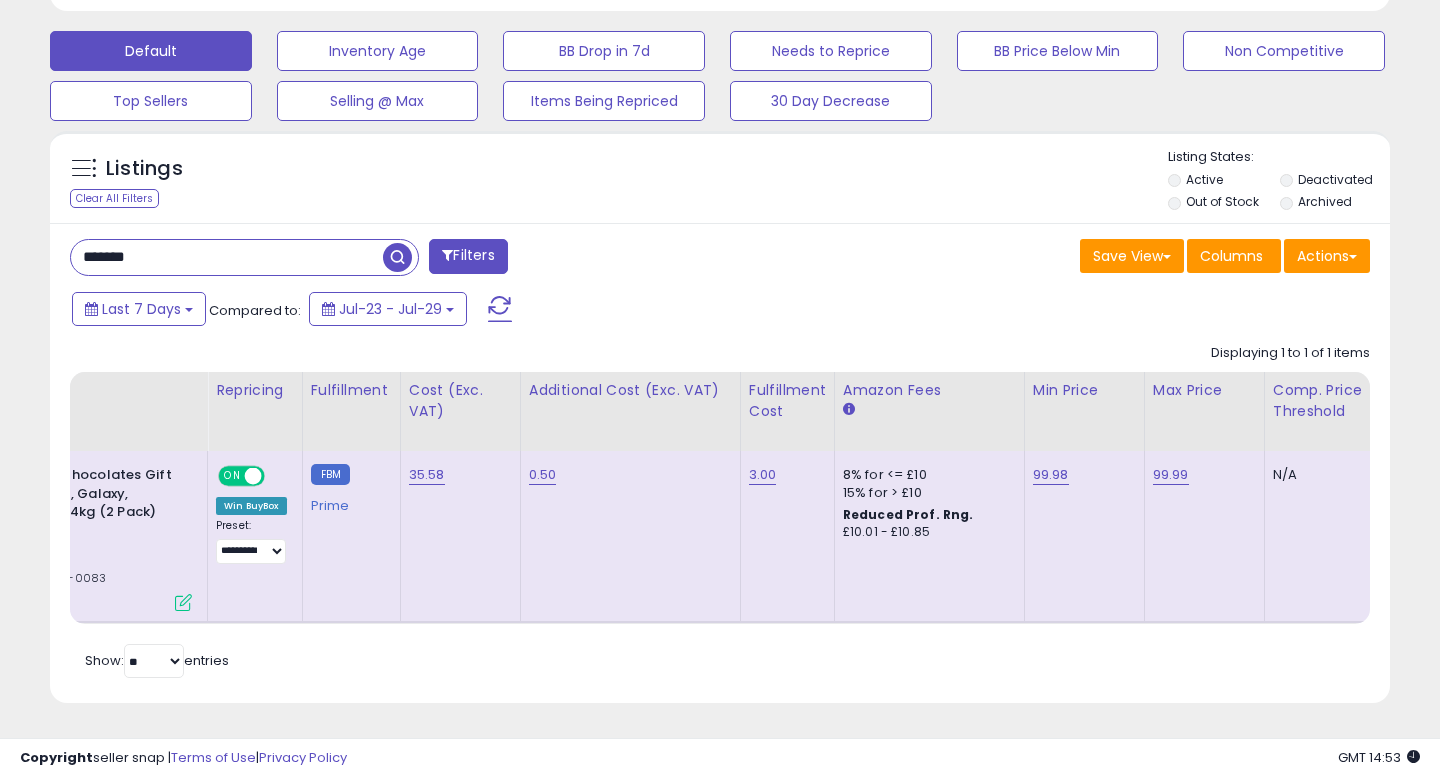 click on "*******" at bounding box center [227, 257] 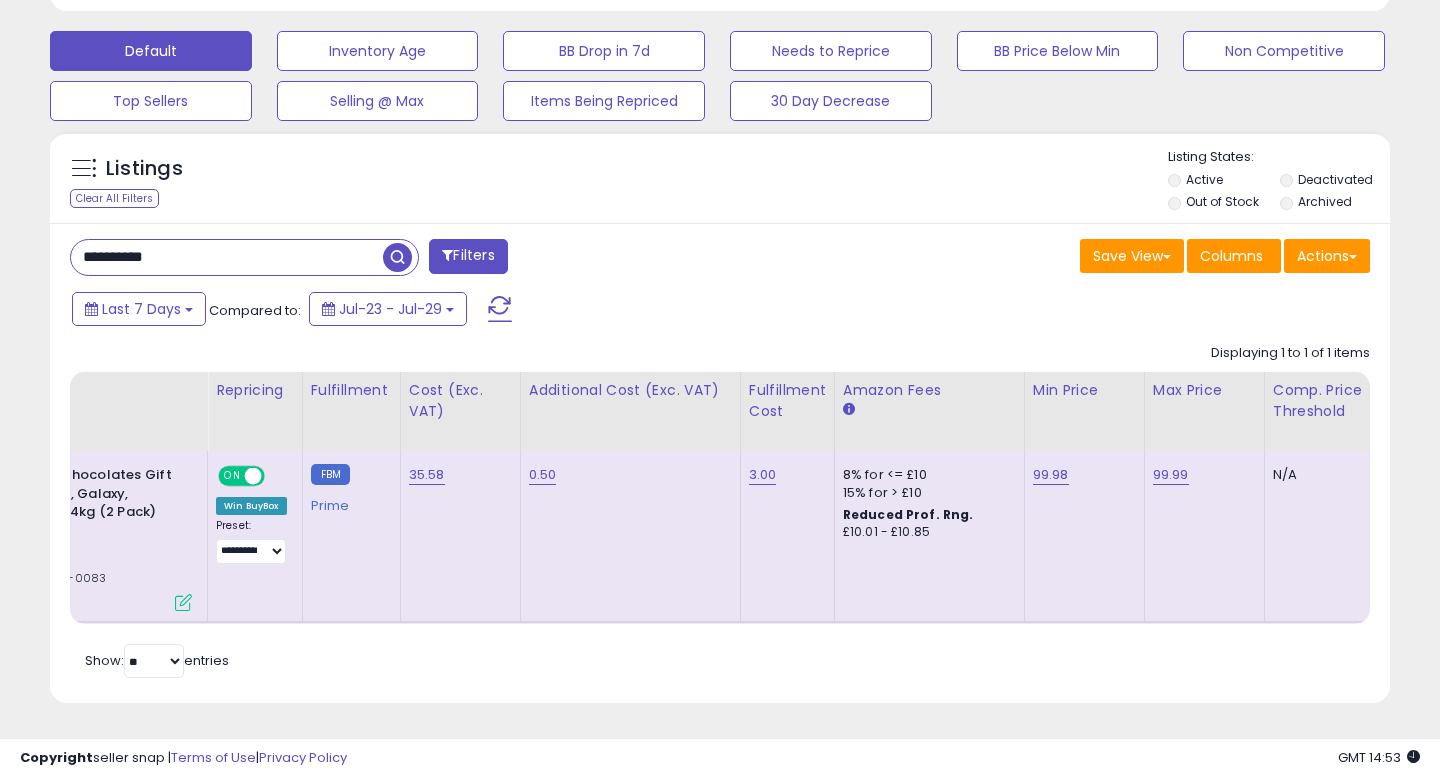 type on "**********" 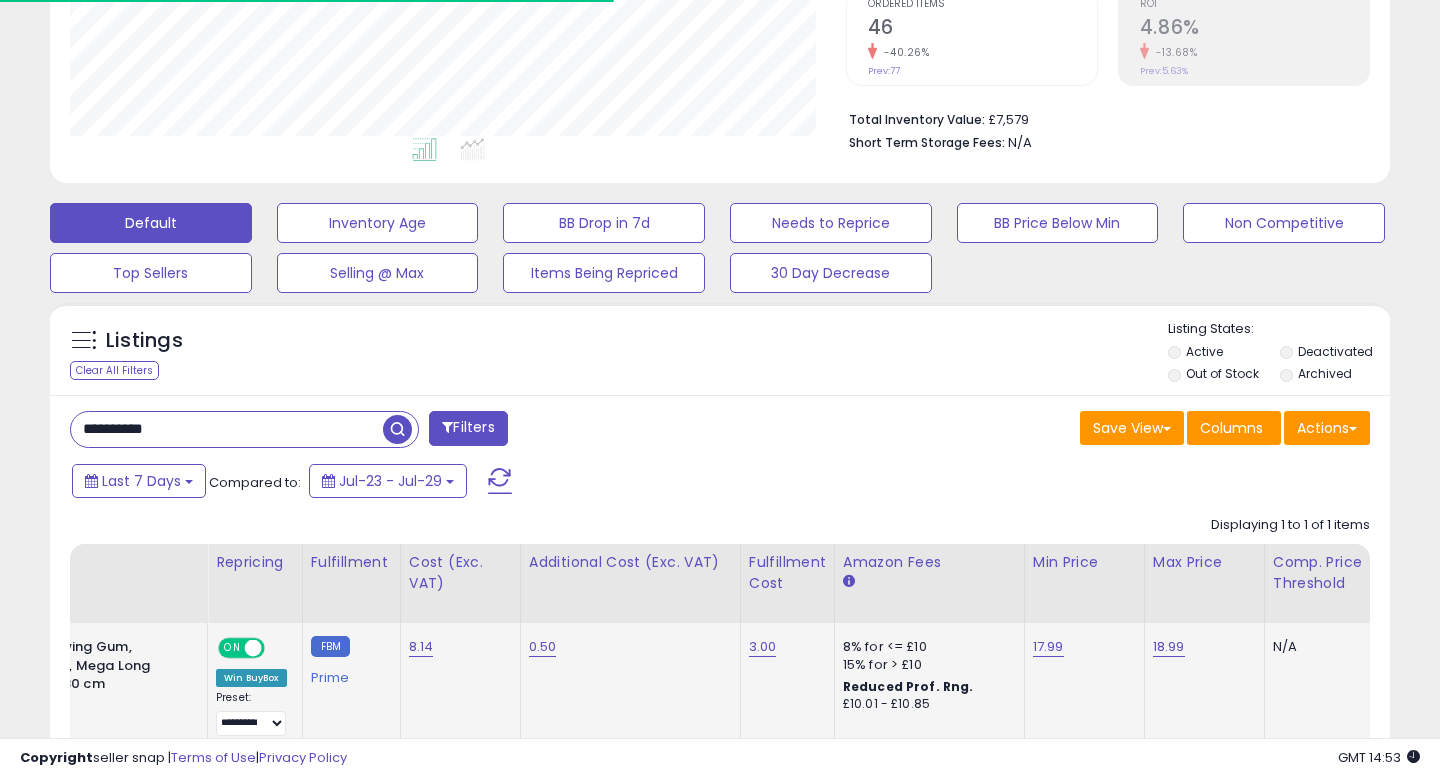 scroll, scrollTop: 600, scrollLeft: 0, axis: vertical 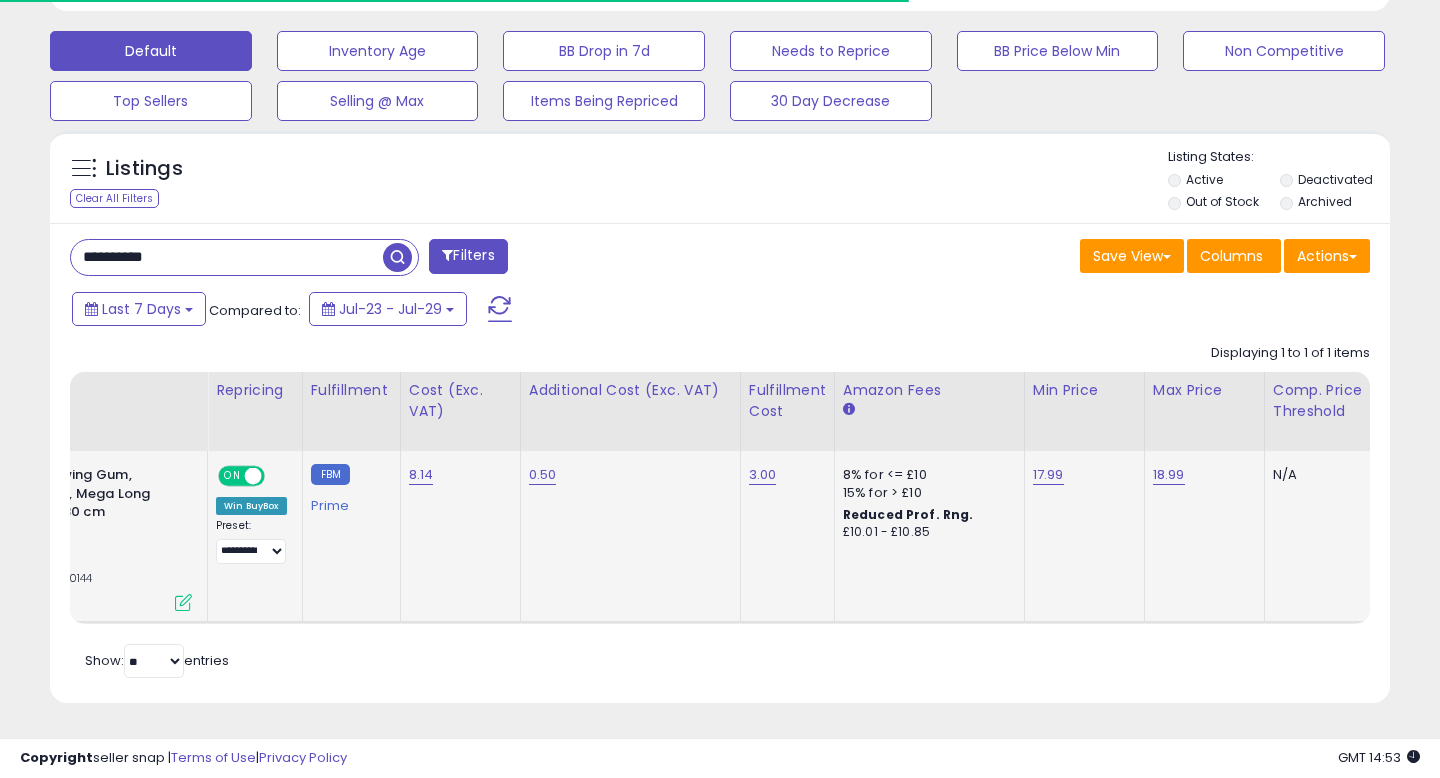 click at bounding box center (183, 602) 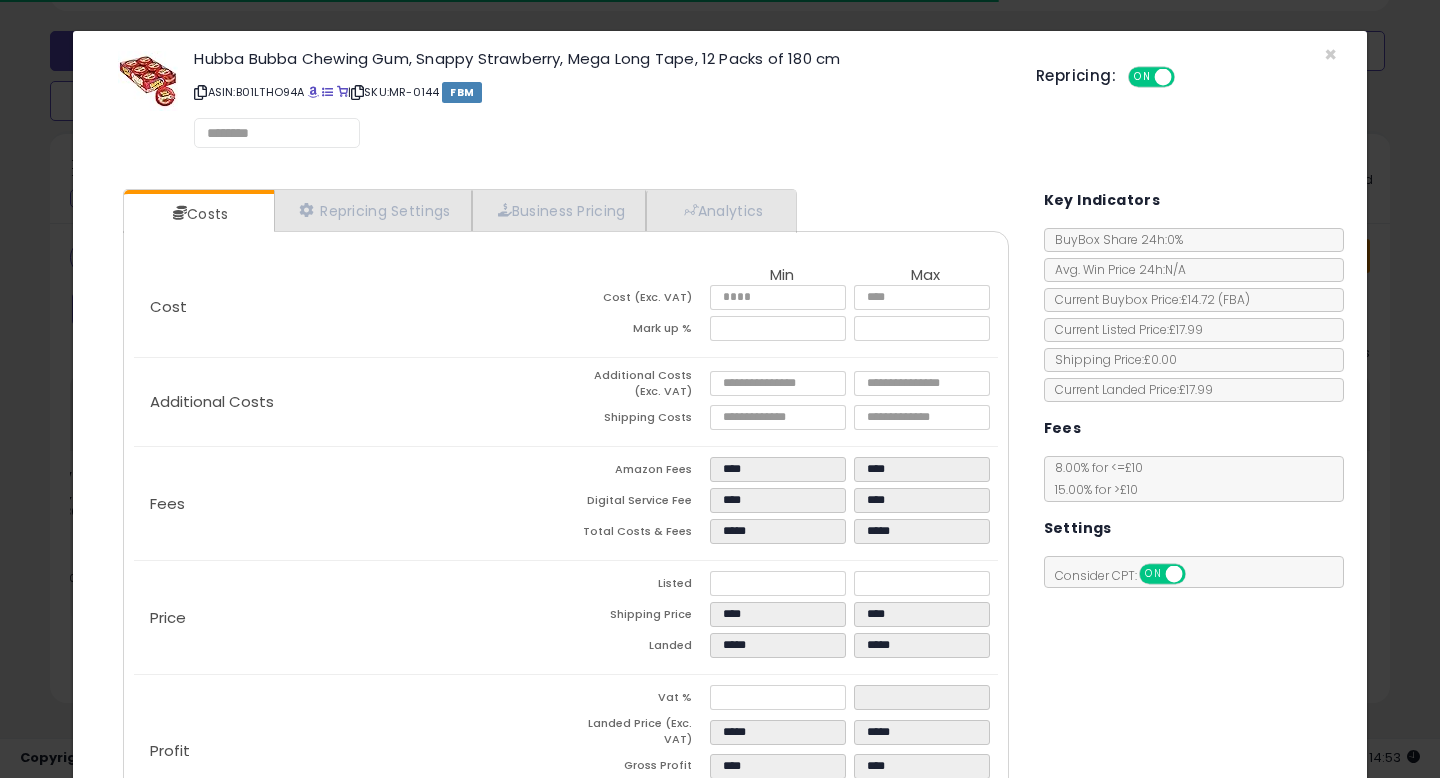 scroll, scrollTop: 999590, scrollLeft: 999224, axis: both 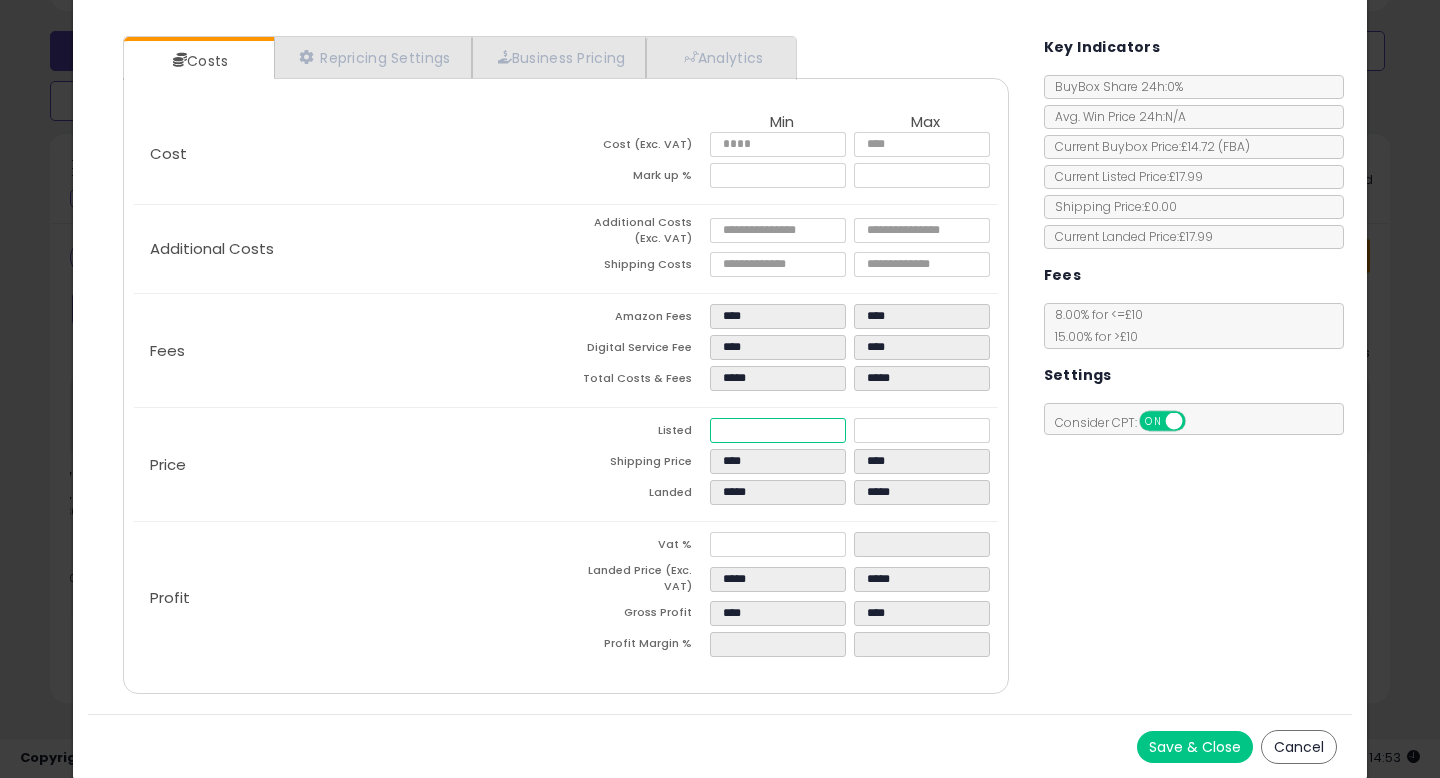 drag, startPoint x: 758, startPoint y: 422, endPoint x: 699, endPoint y: 422, distance: 59 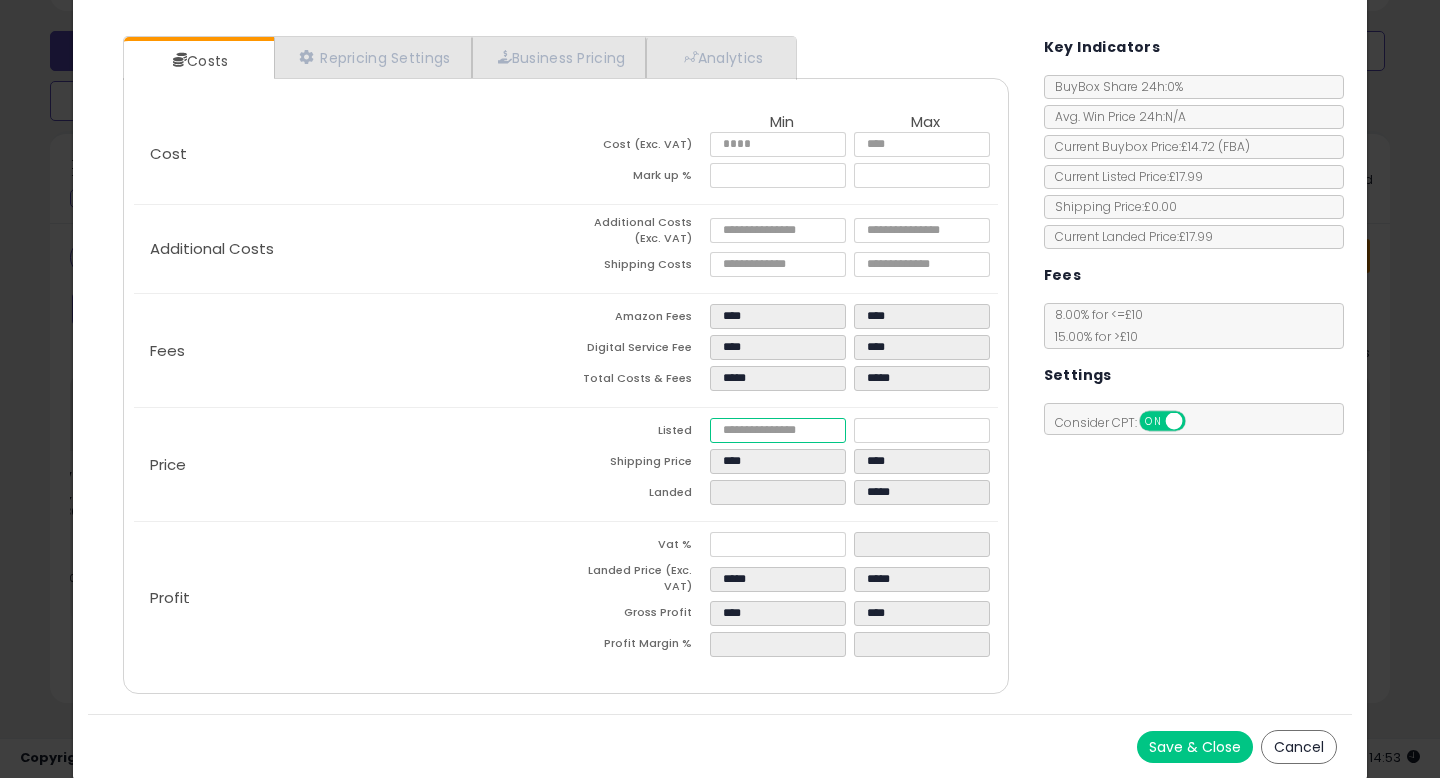 type on "****" 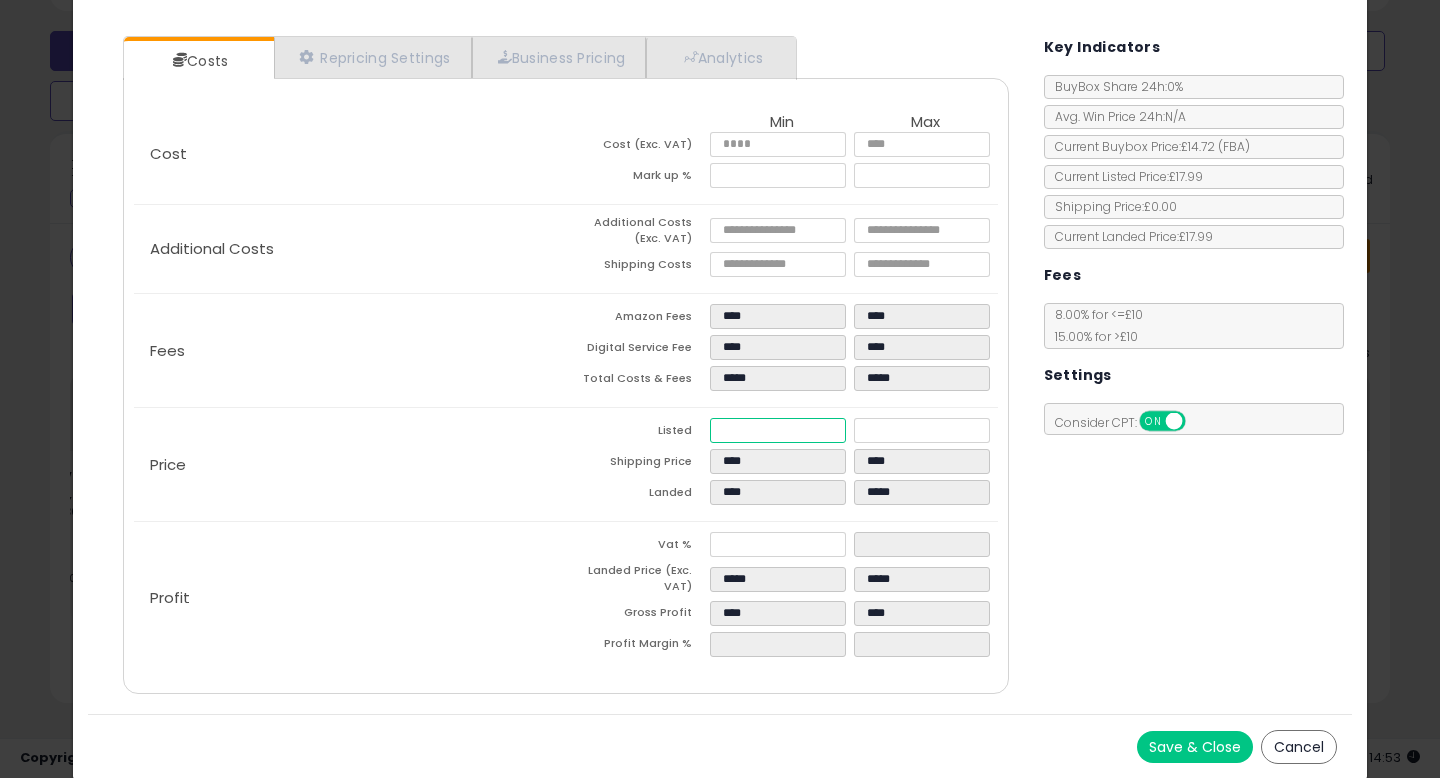 type on "****" 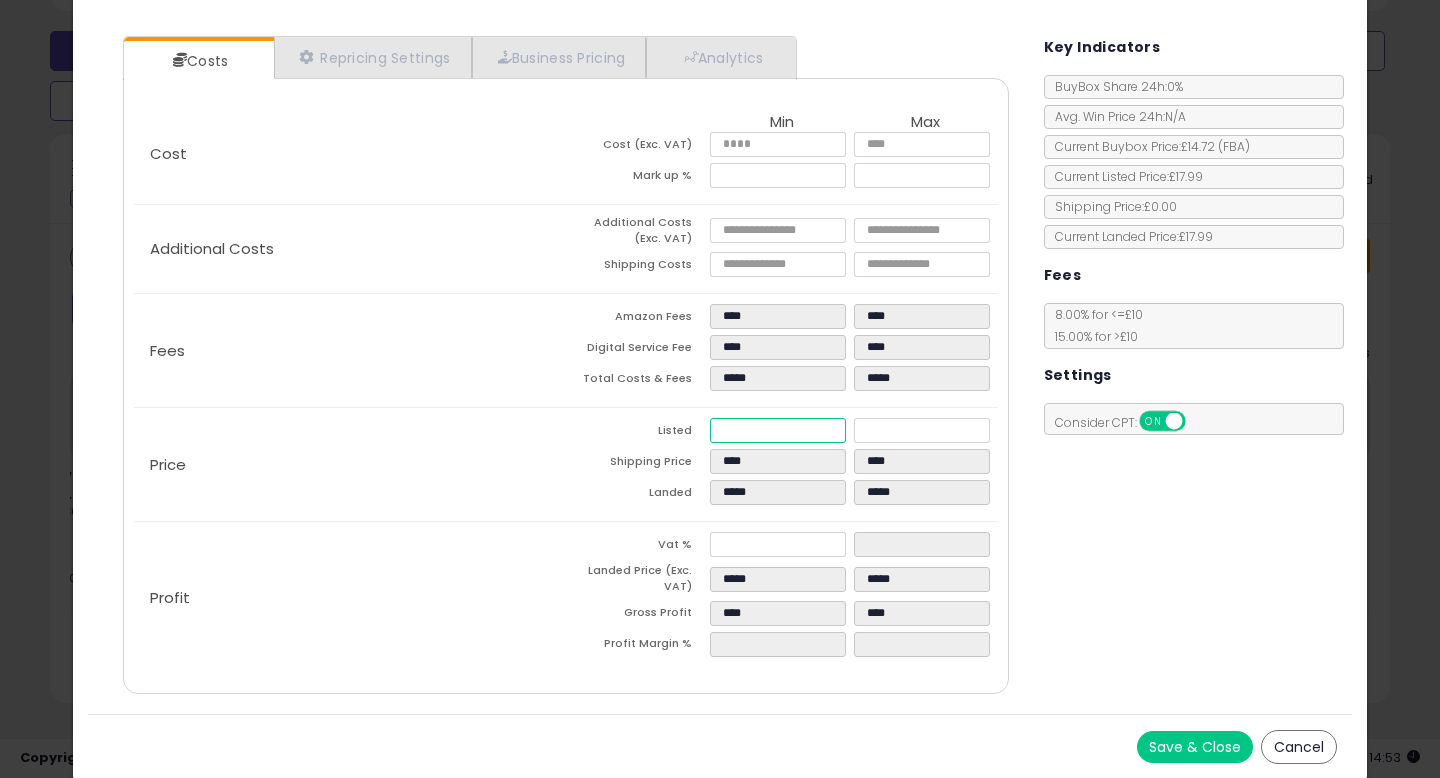 type on "****" 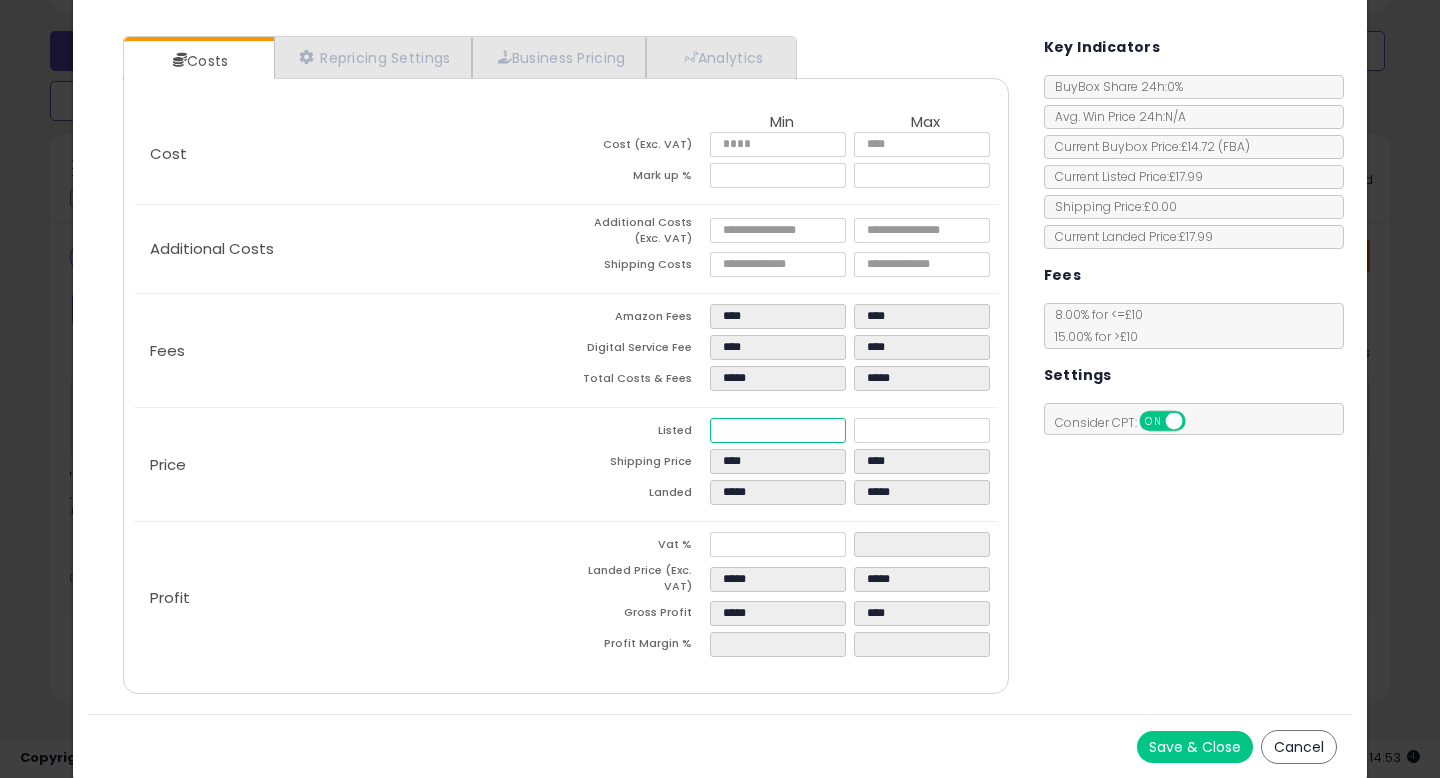 scroll, scrollTop: 148, scrollLeft: 0, axis: vertical 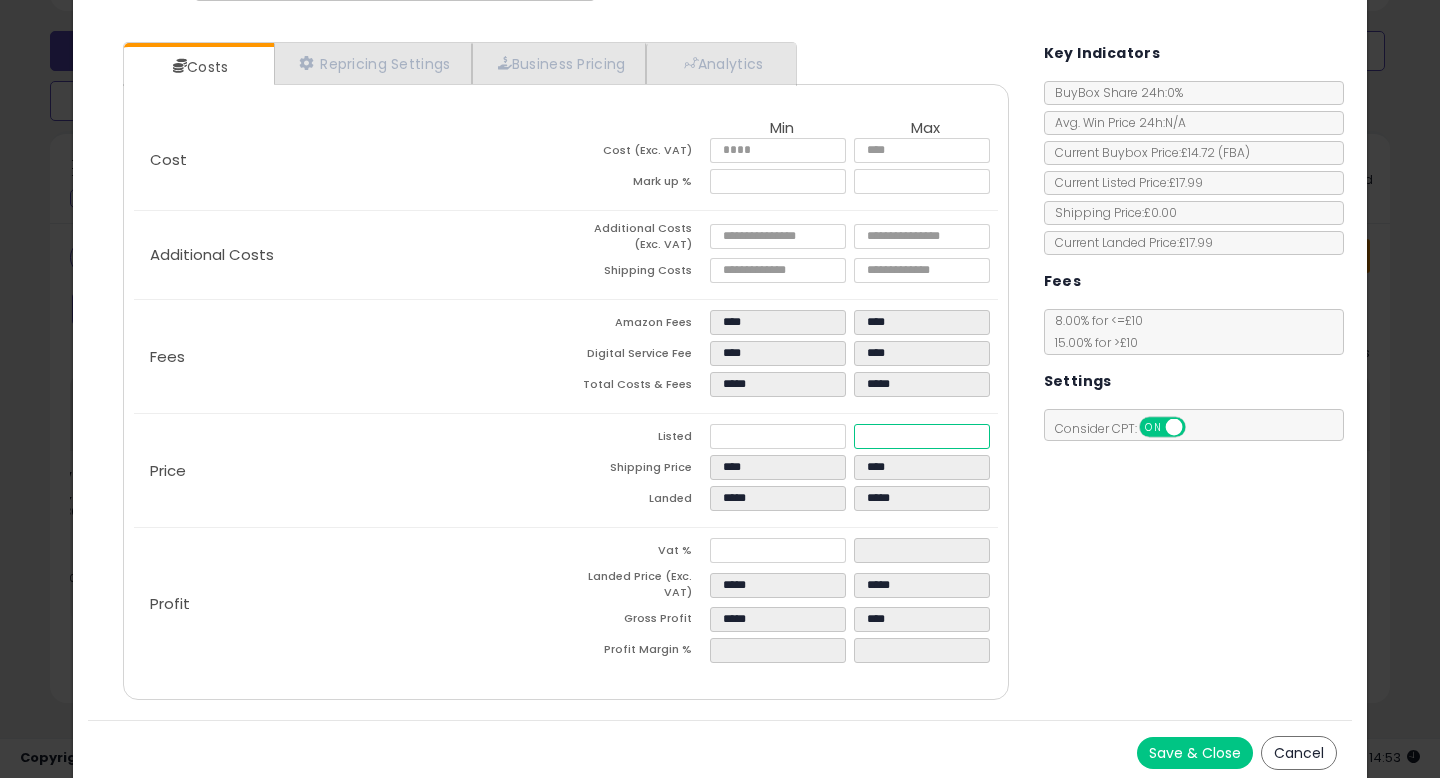 drag, startPoint x: 916, startPoint y: 435, endPoint x: 821, endPoint y: 433, distance: 95.02105 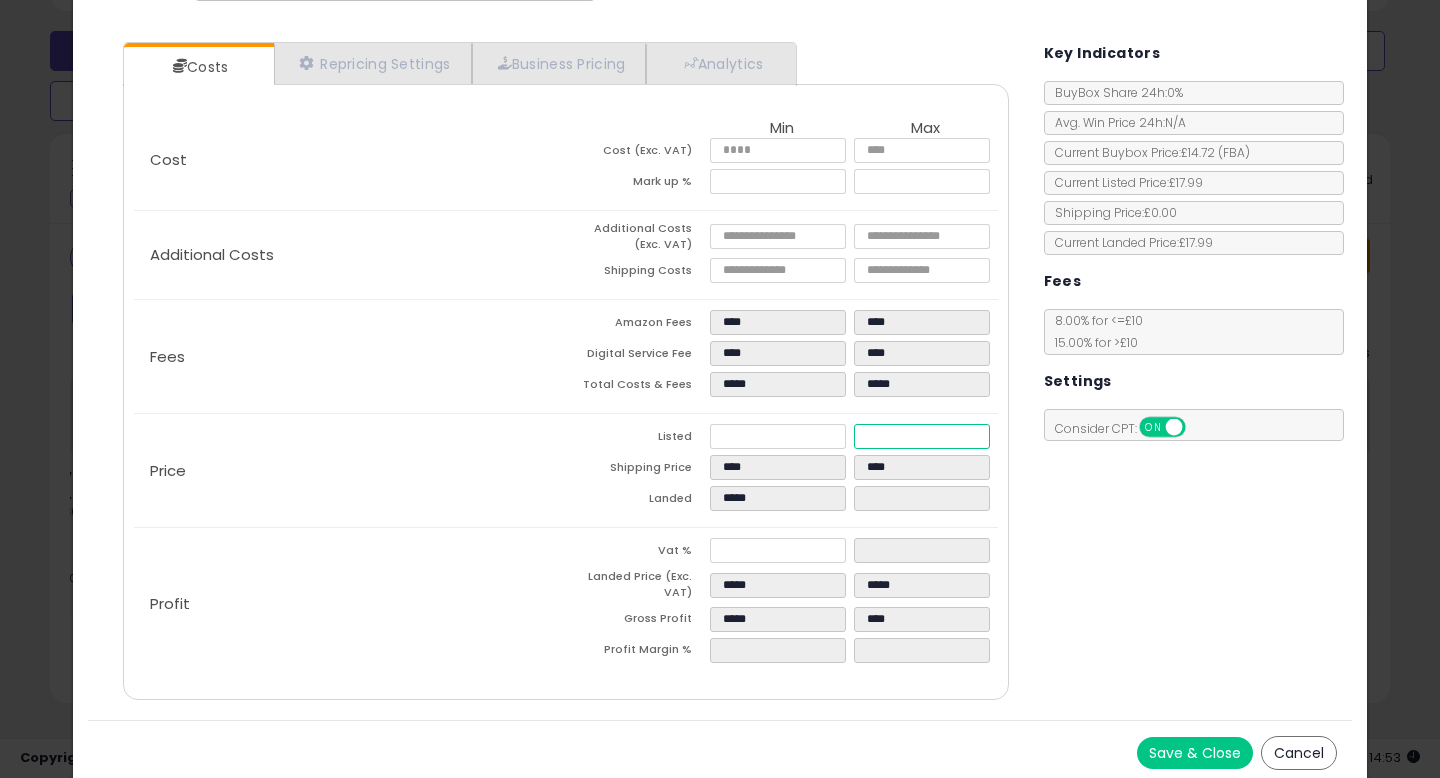 type on "****" 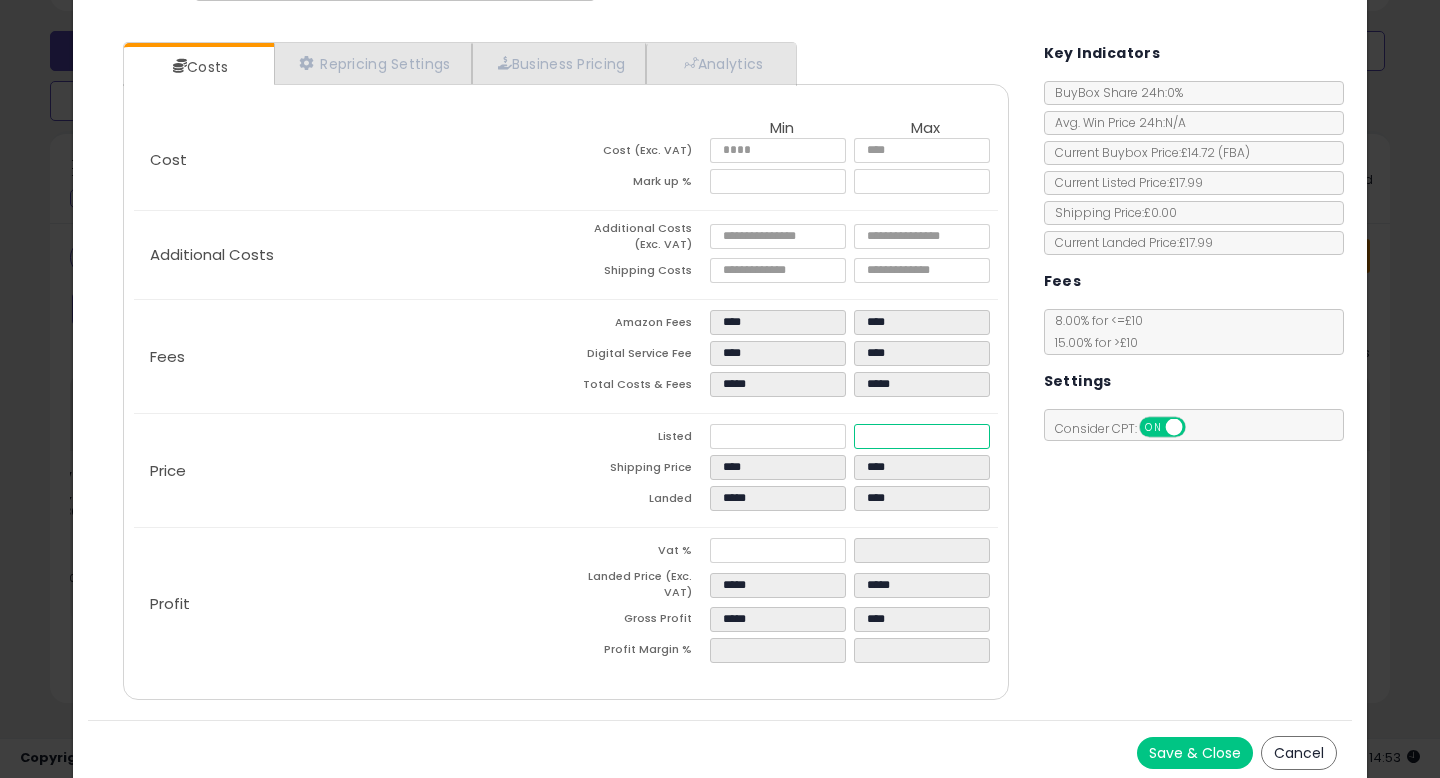 type on "****" 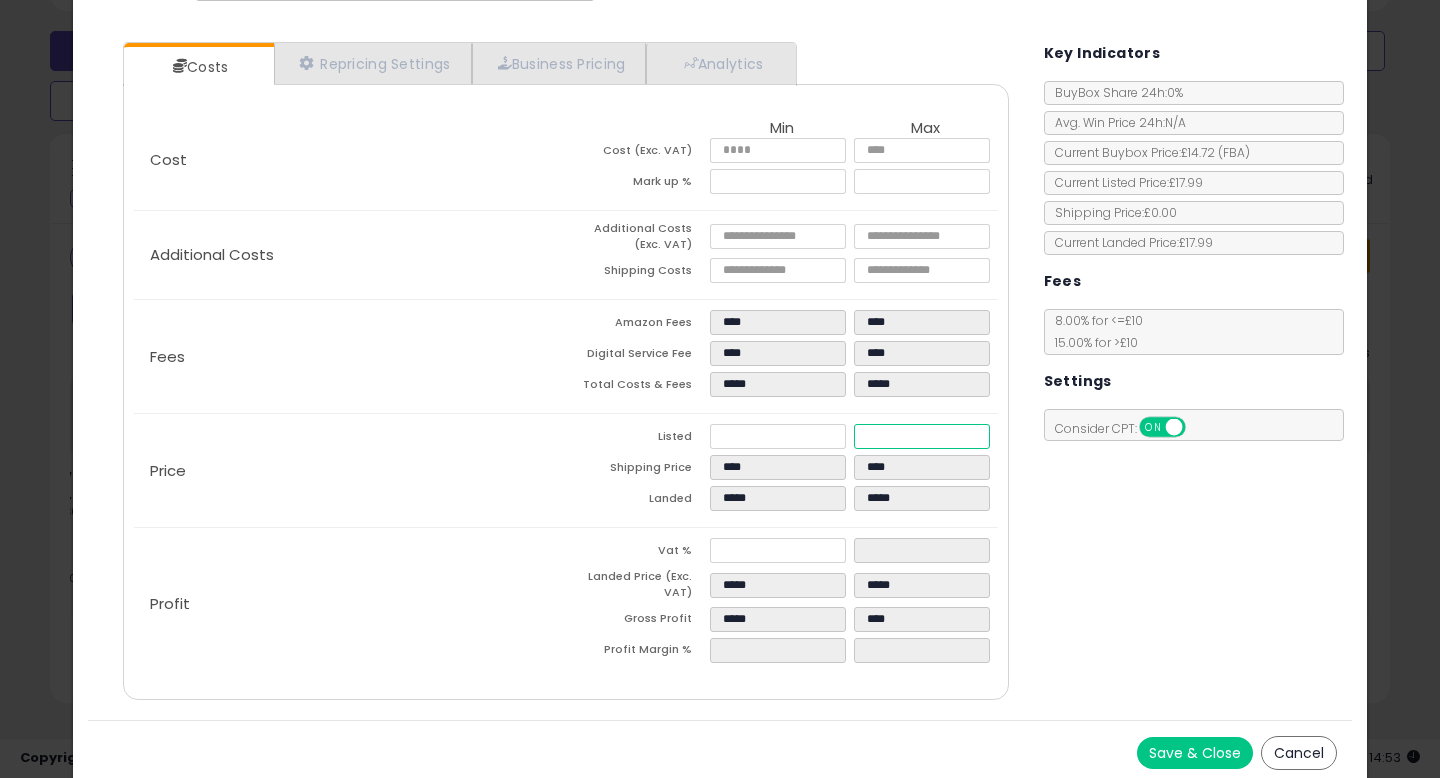 type on "****" 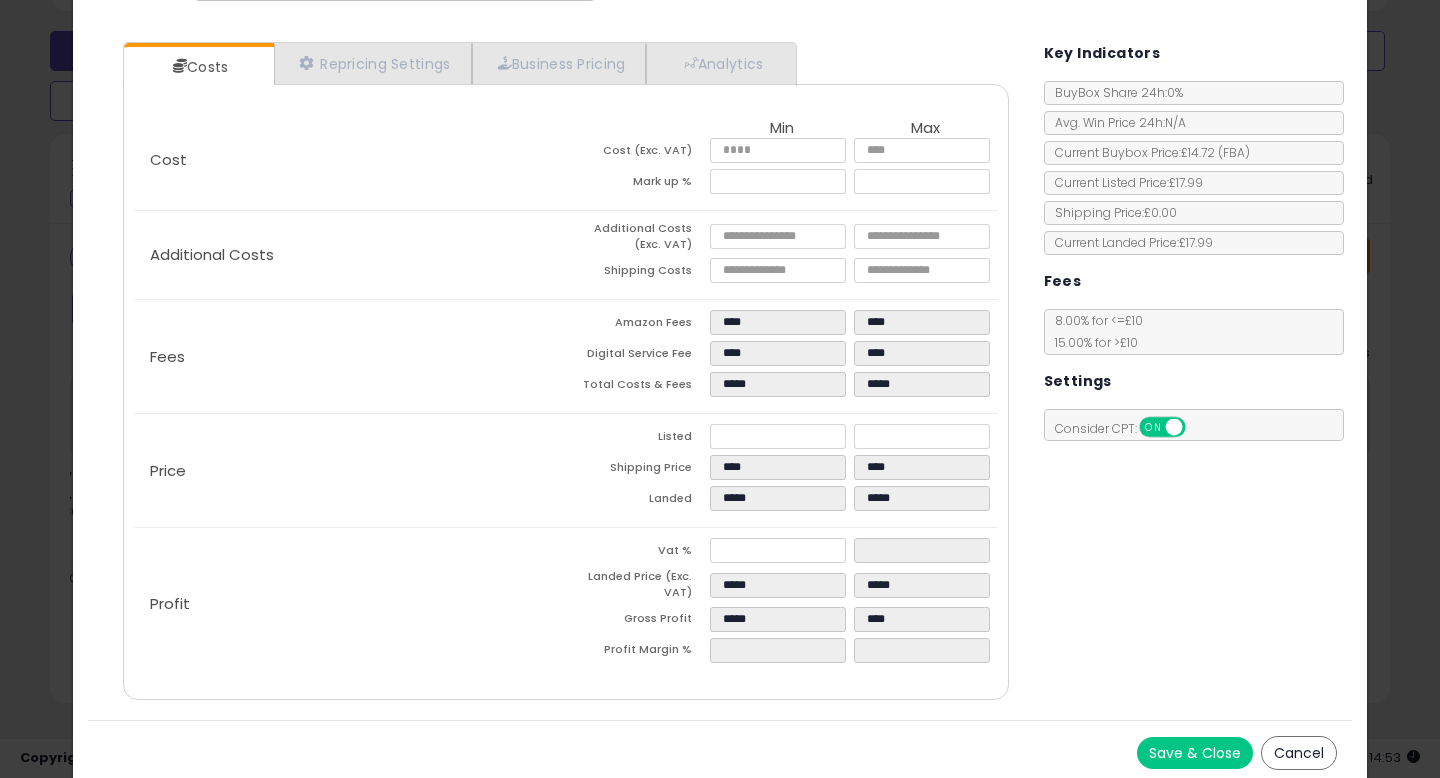 type on "******" 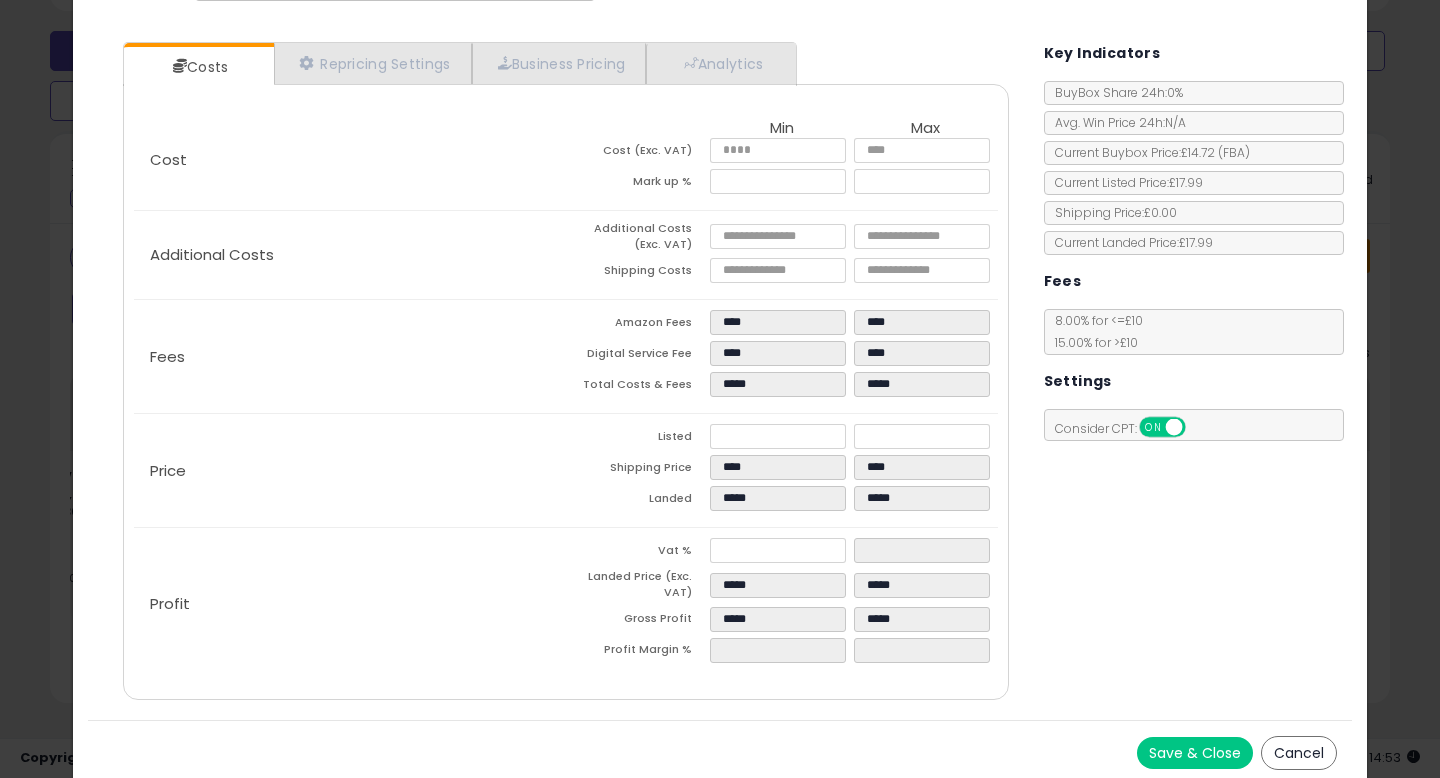 click on "Costs
Repricing Settings
Business Pricing
Analytics
Cost" at bounding box center [720, 373] 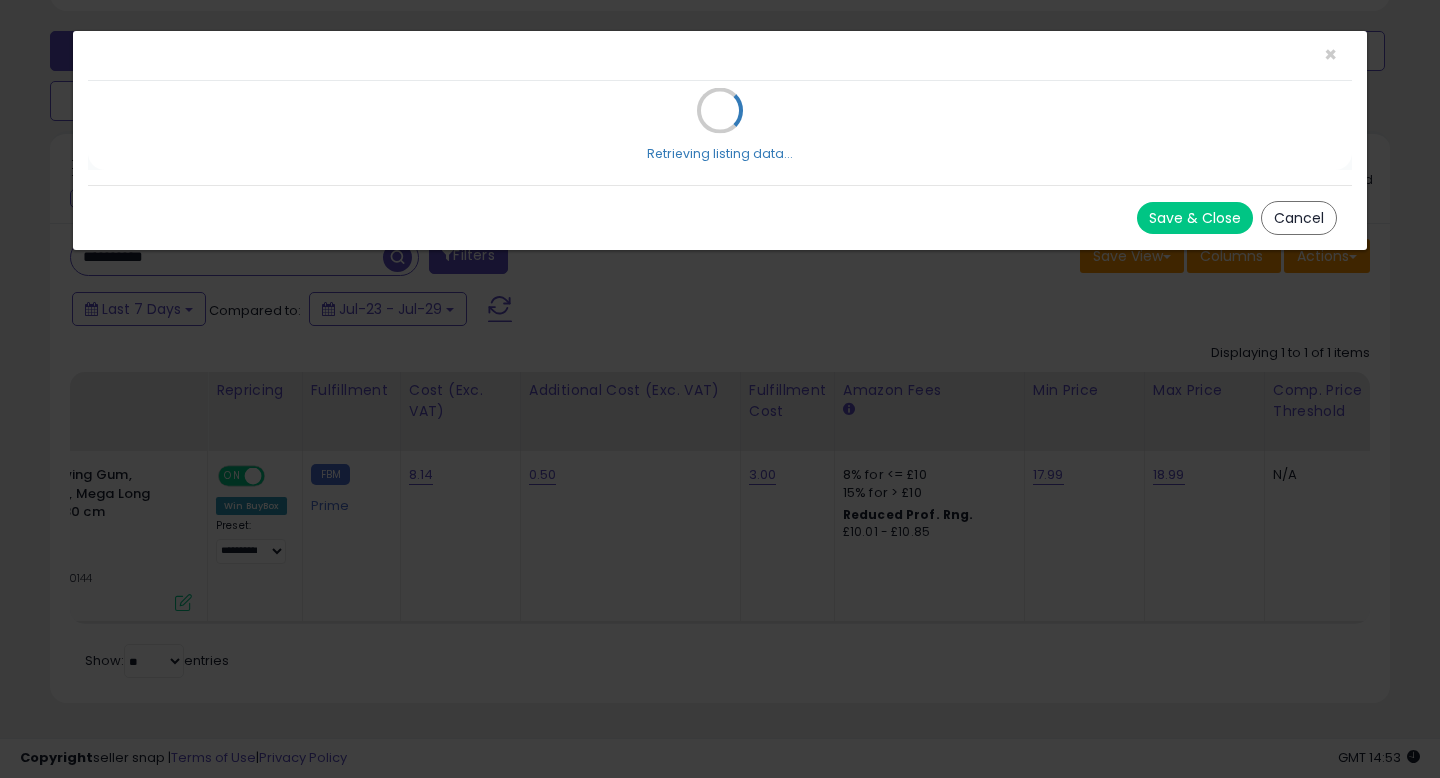 scroll, scrollTop: 0, scrollLeft: 0, axis: both 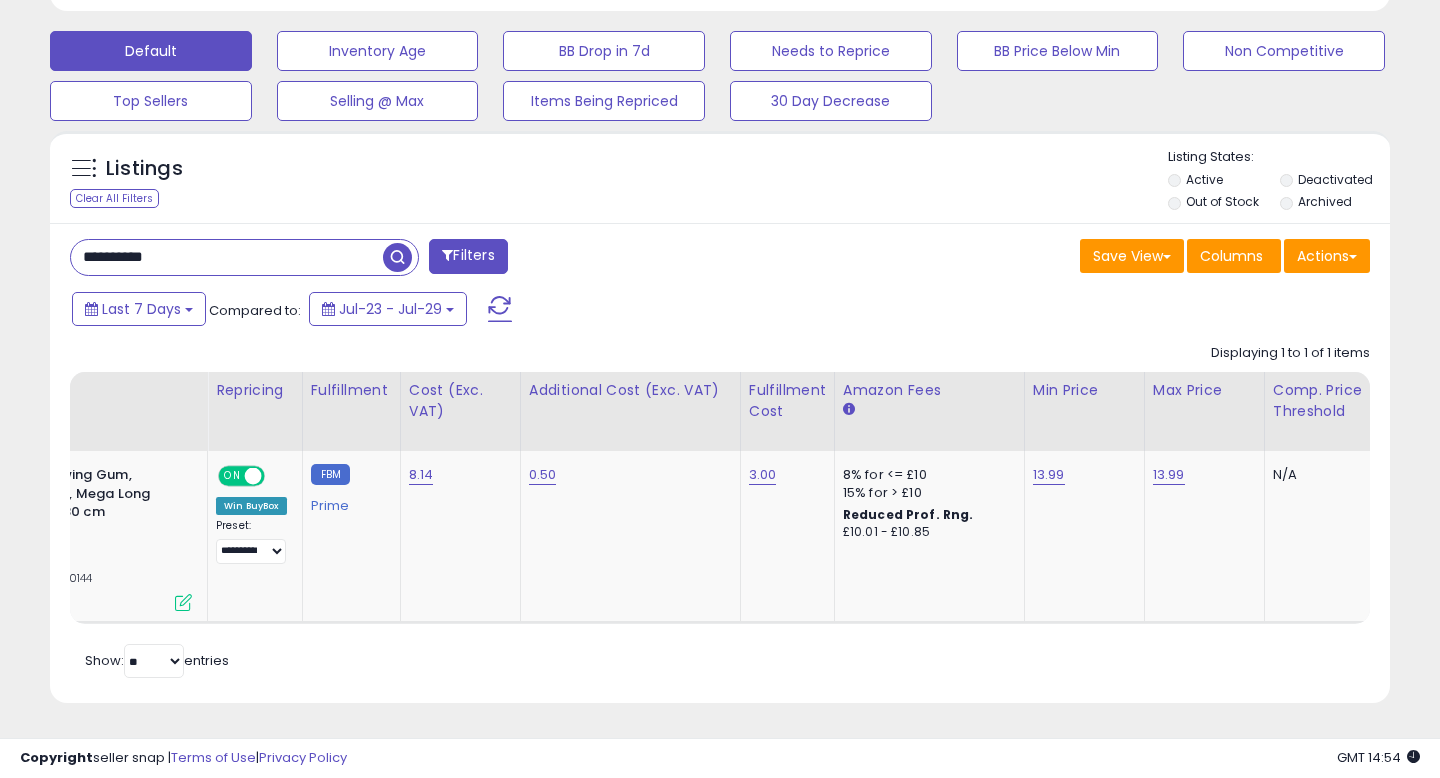 click on "Last 7 Days
Compared to:
Jul-23 - Jul-29" at bounding box center [554, 311] 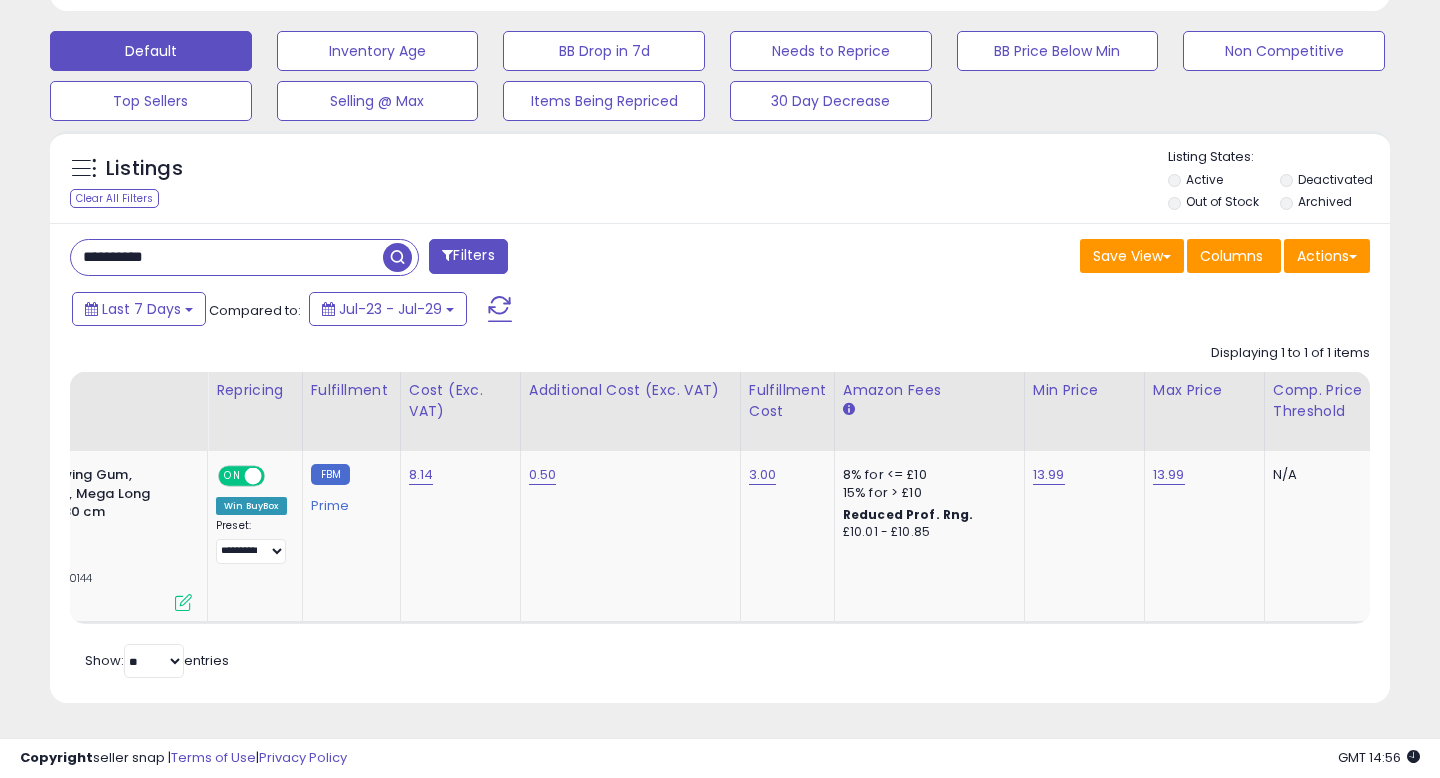 click on "**********" at bounding box center (227, 257) 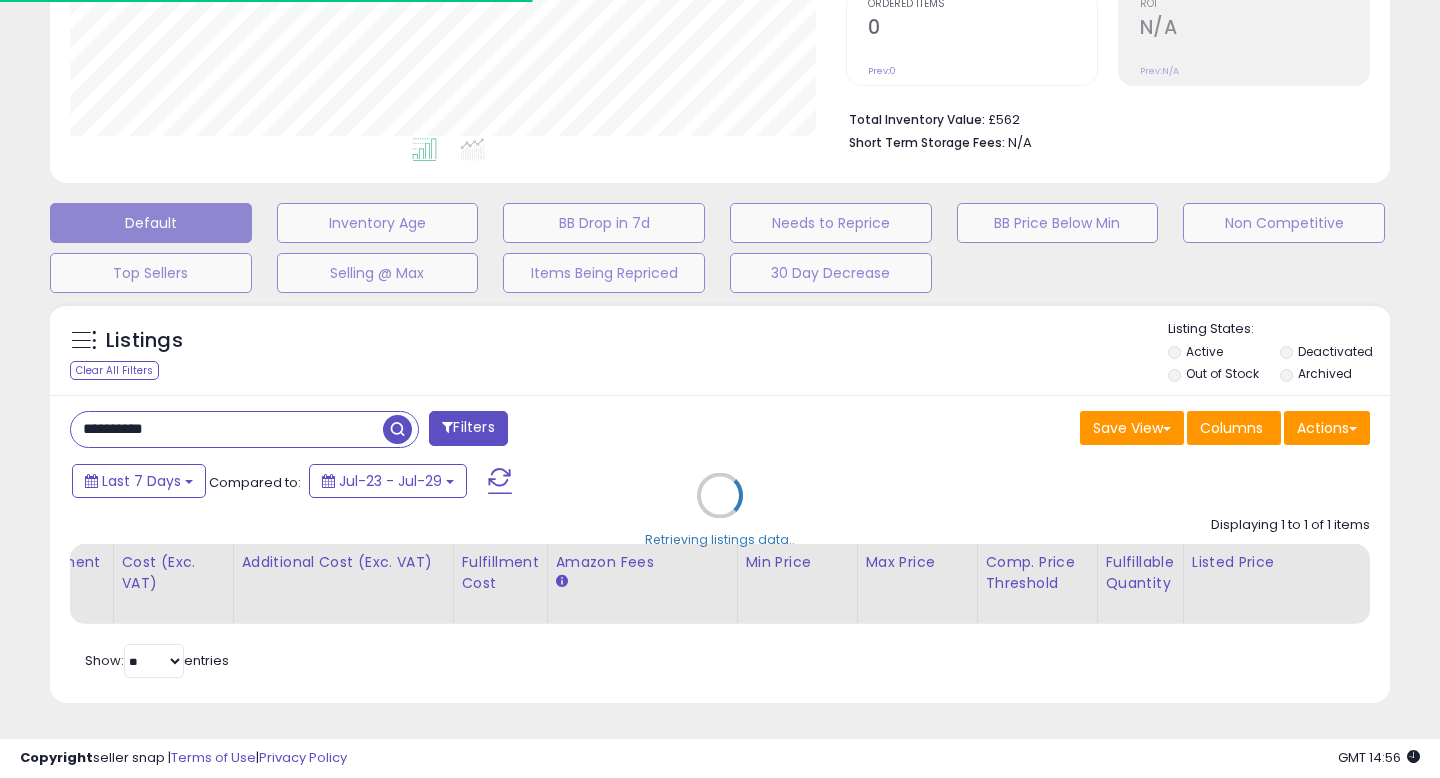 scroll, scrollTop: 600, scrollLeft: 0, axis: vertical 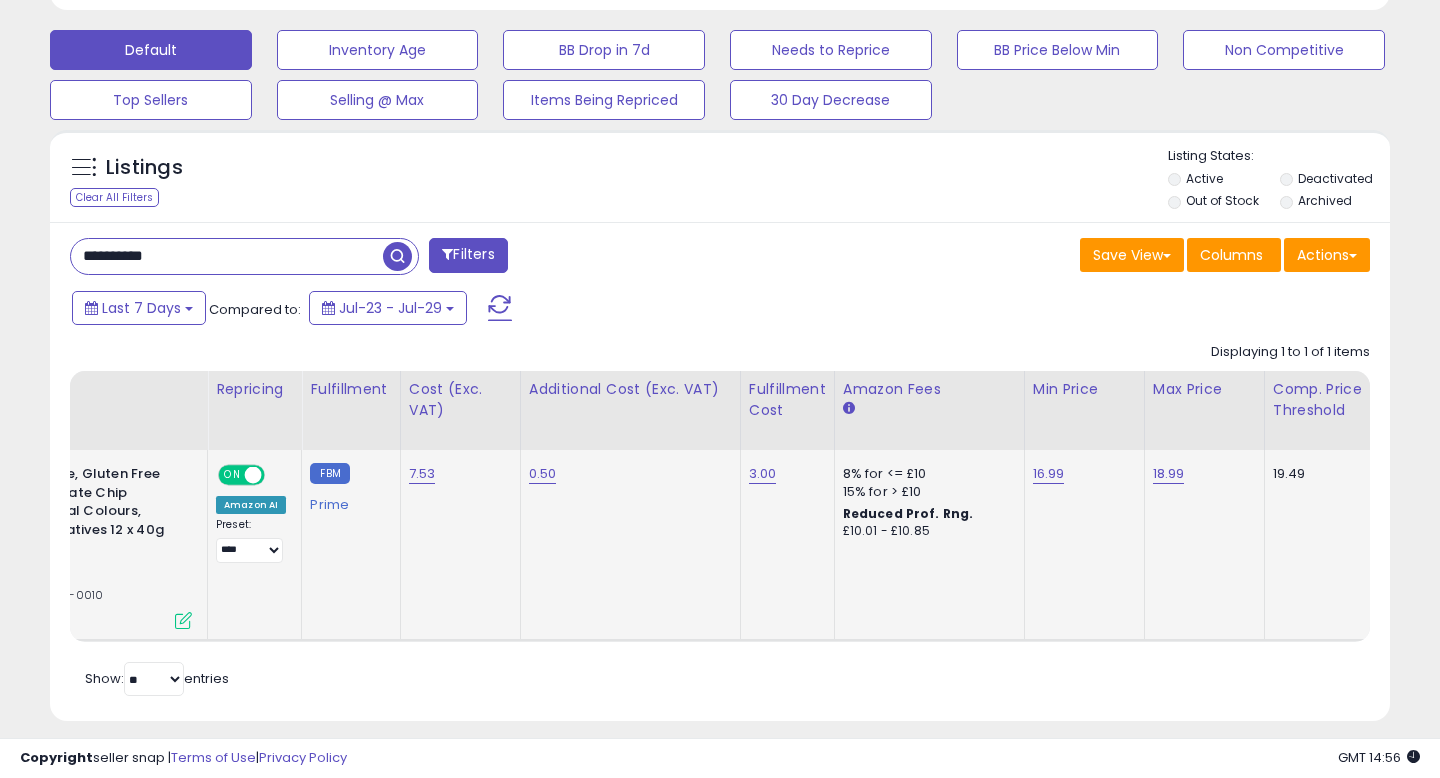 click on "Active FBM" at bounding box center (42, 620) 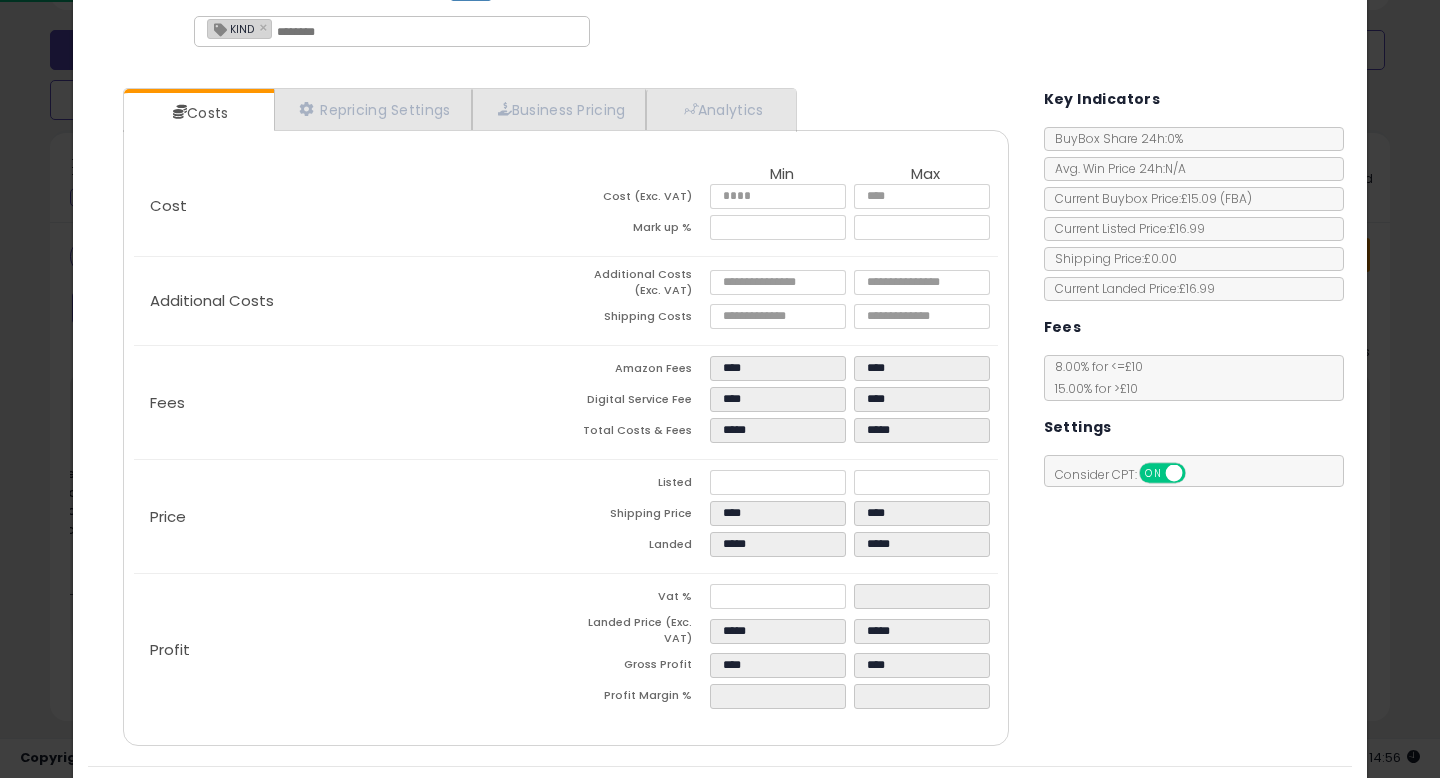scroll, scrollTop: 150, scrollLeft: 0, axis: vertical 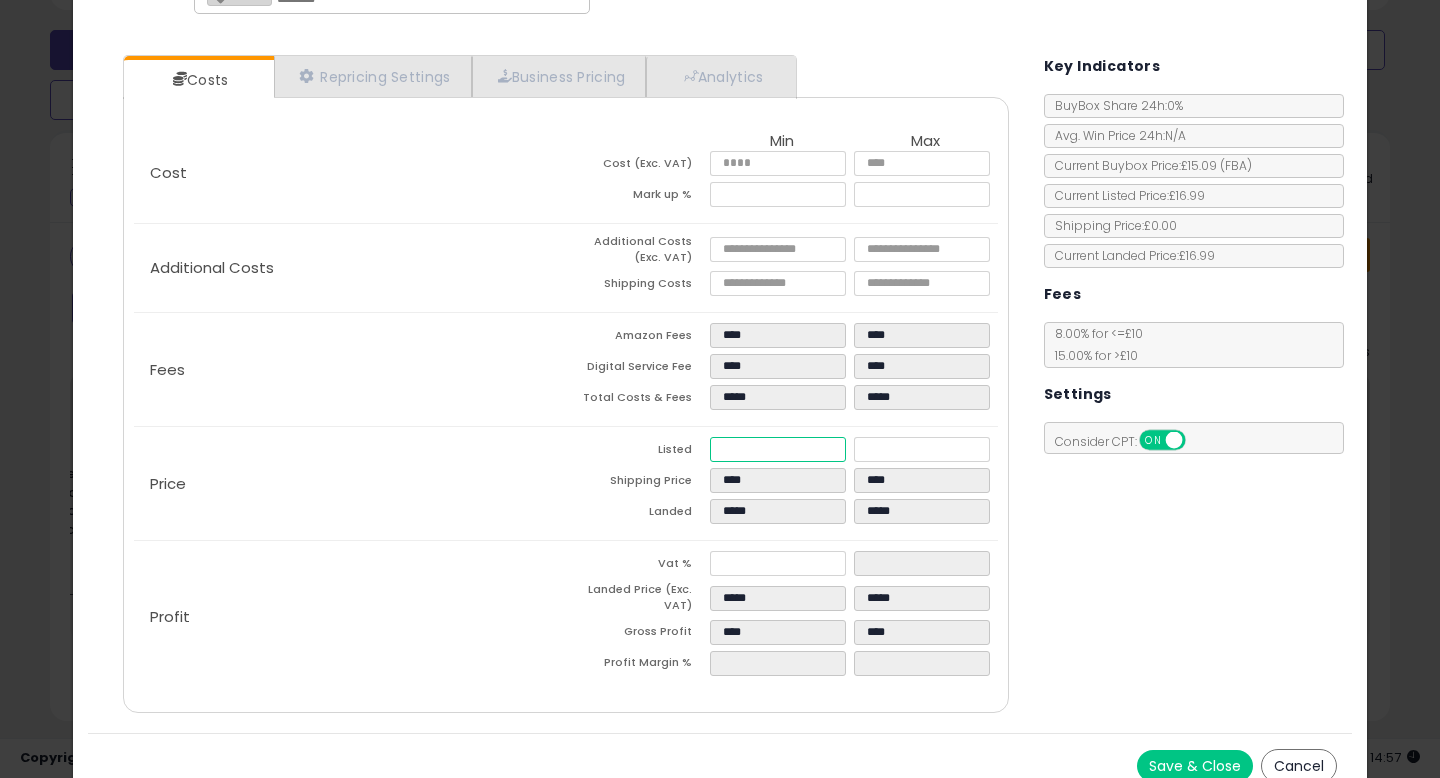 click on "*****" at bounding box center [778, 449] 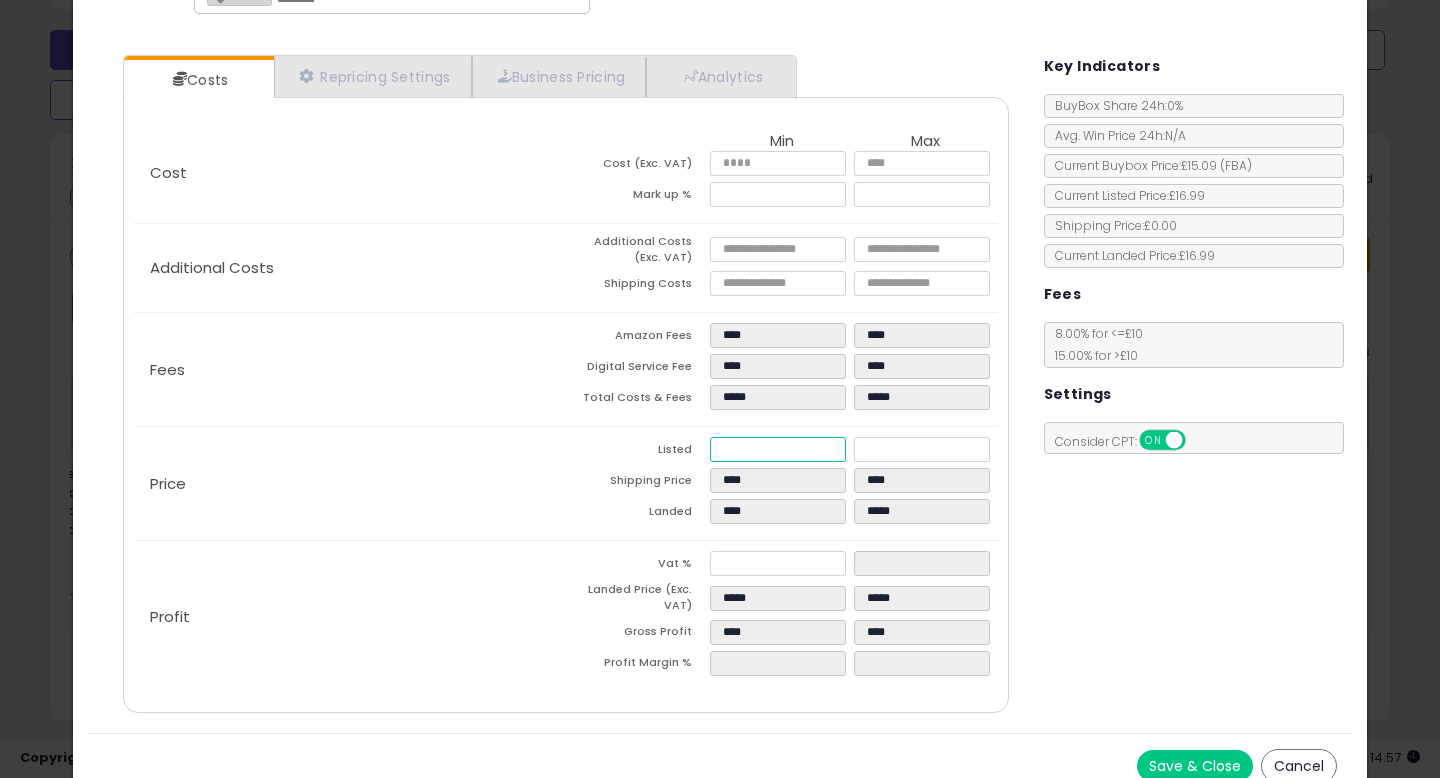 type on "****" 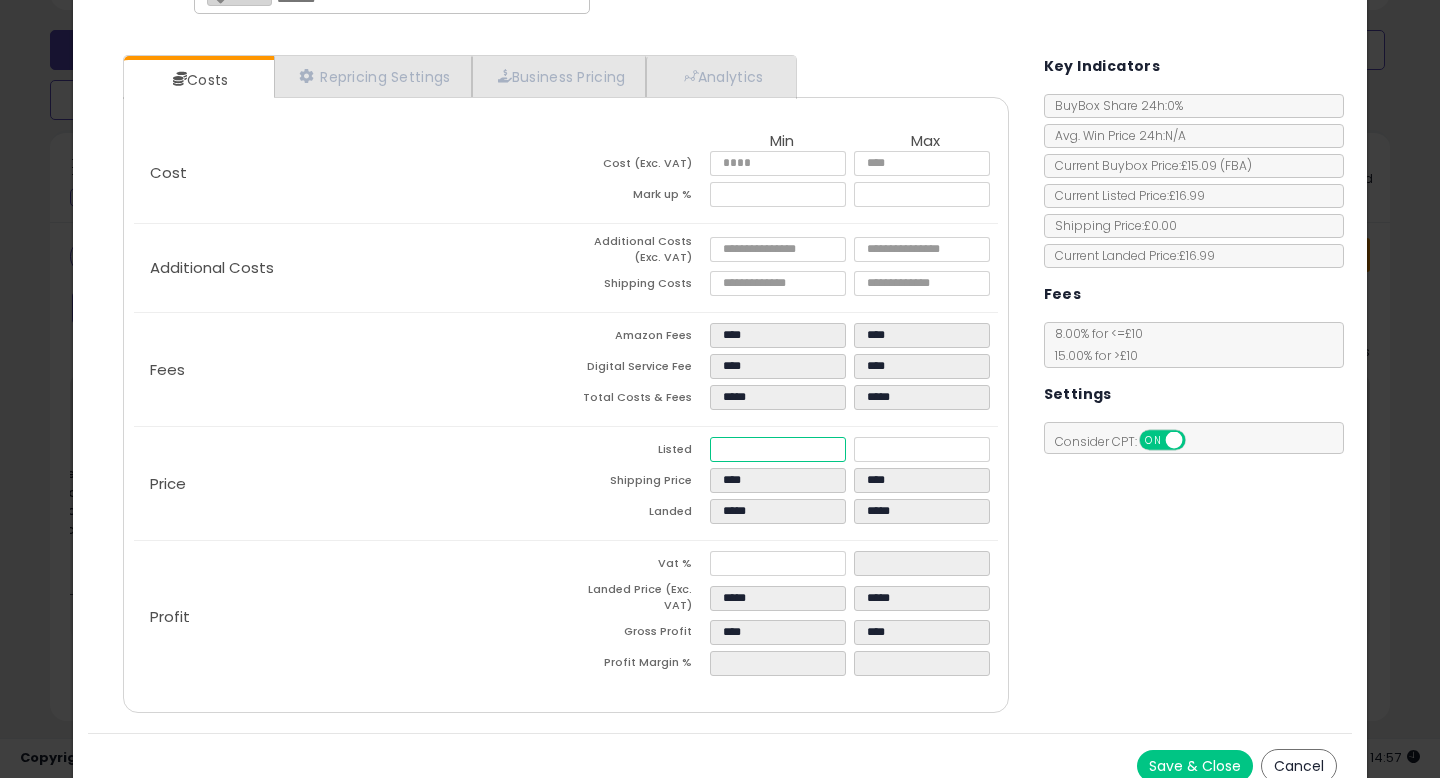 type on "*****" 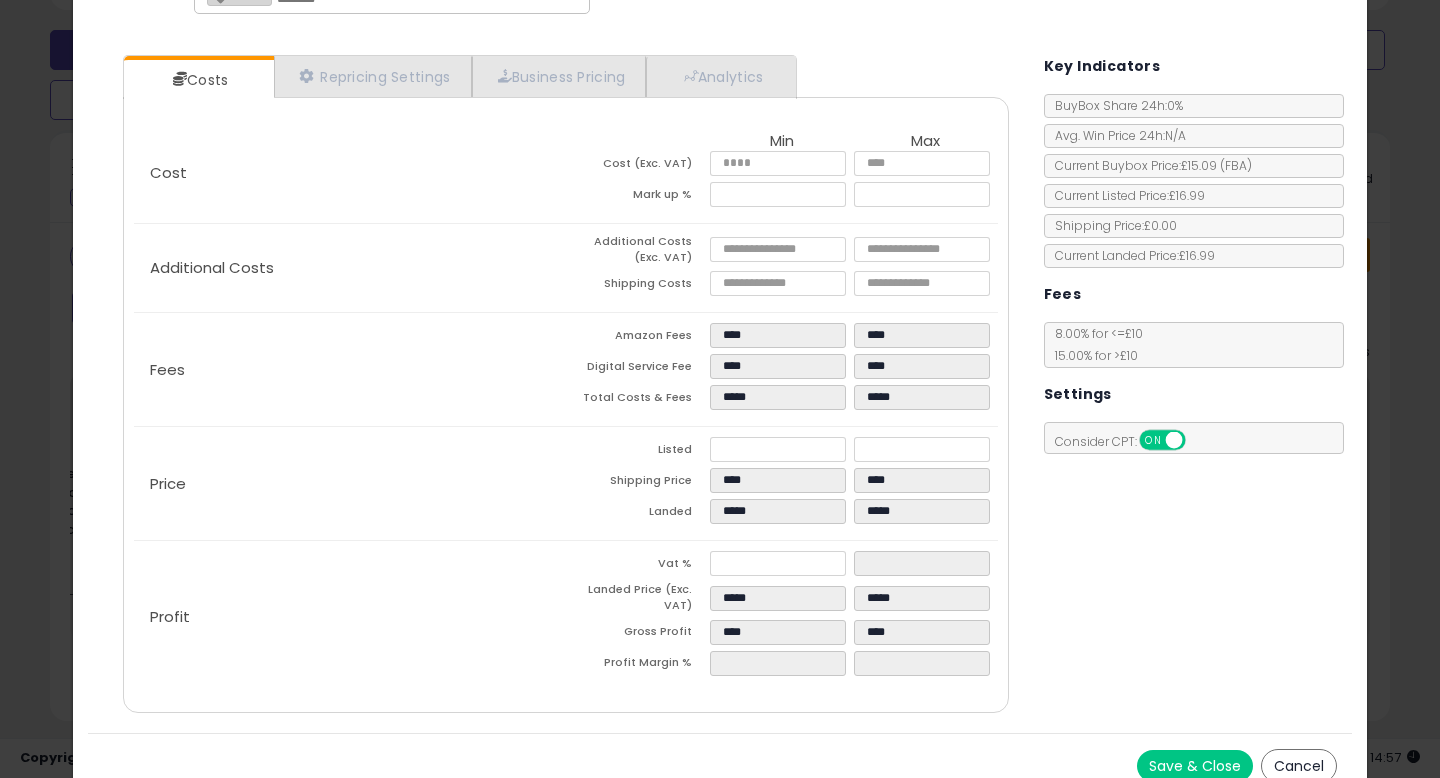 type on "******" 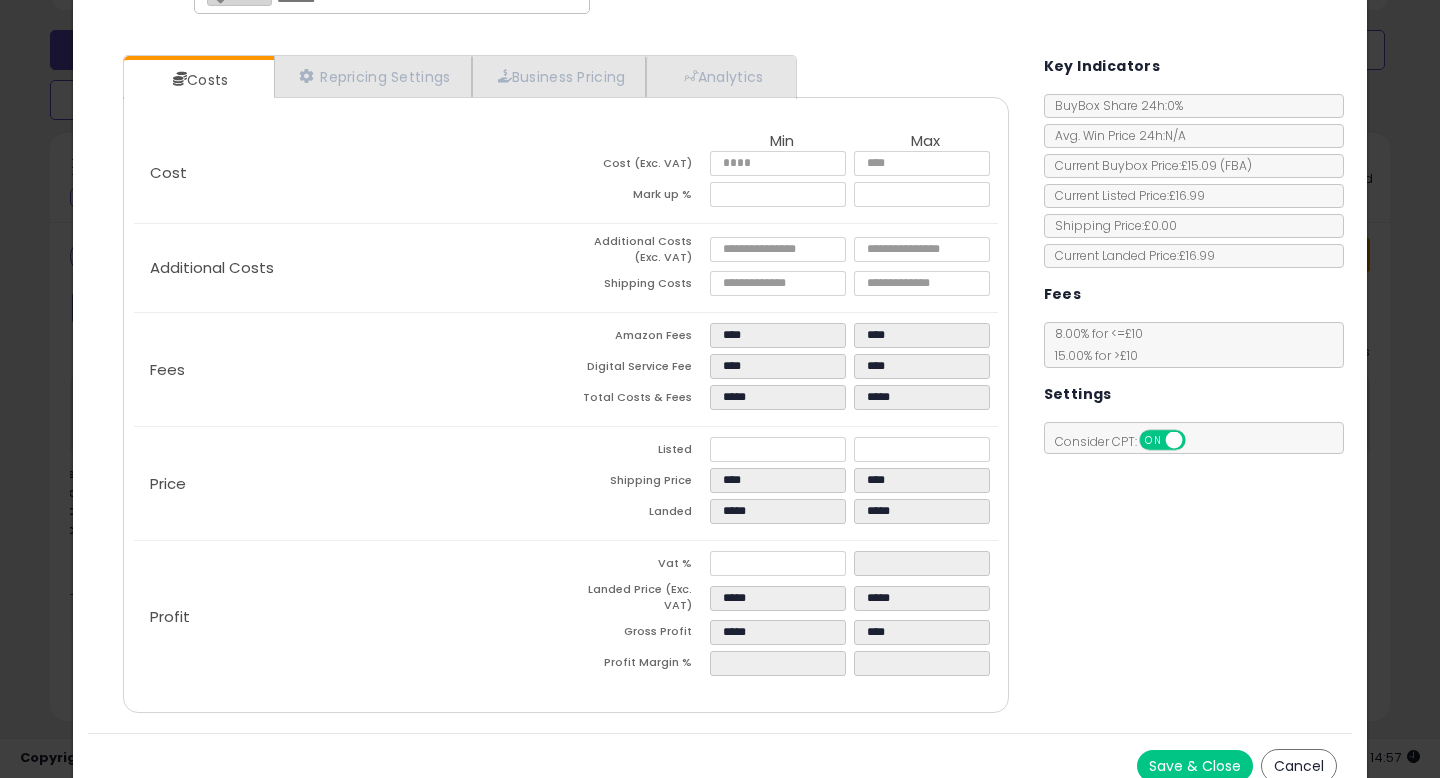 click on "Listed" at bounding box center (638, 452) 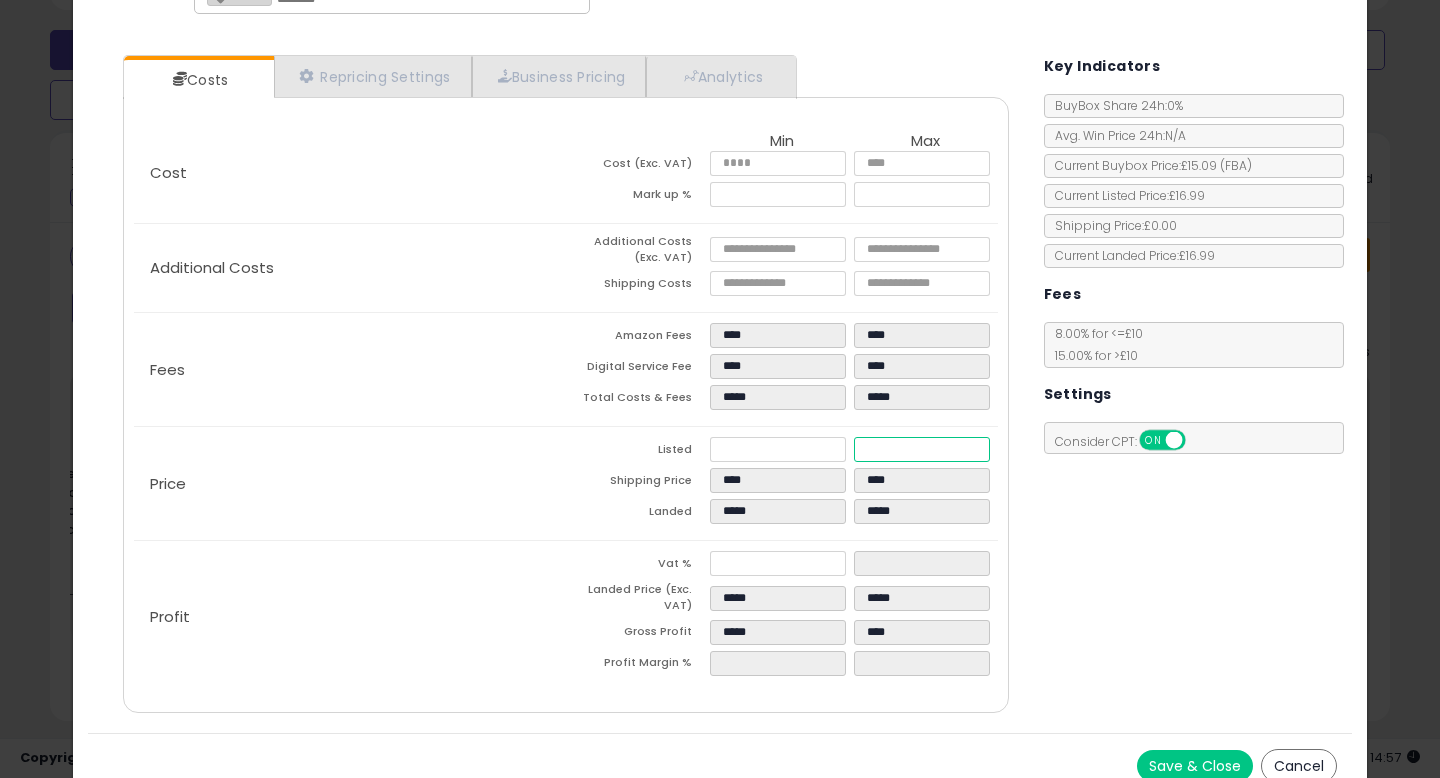 click on "*****" at bounding box center [922, 449] 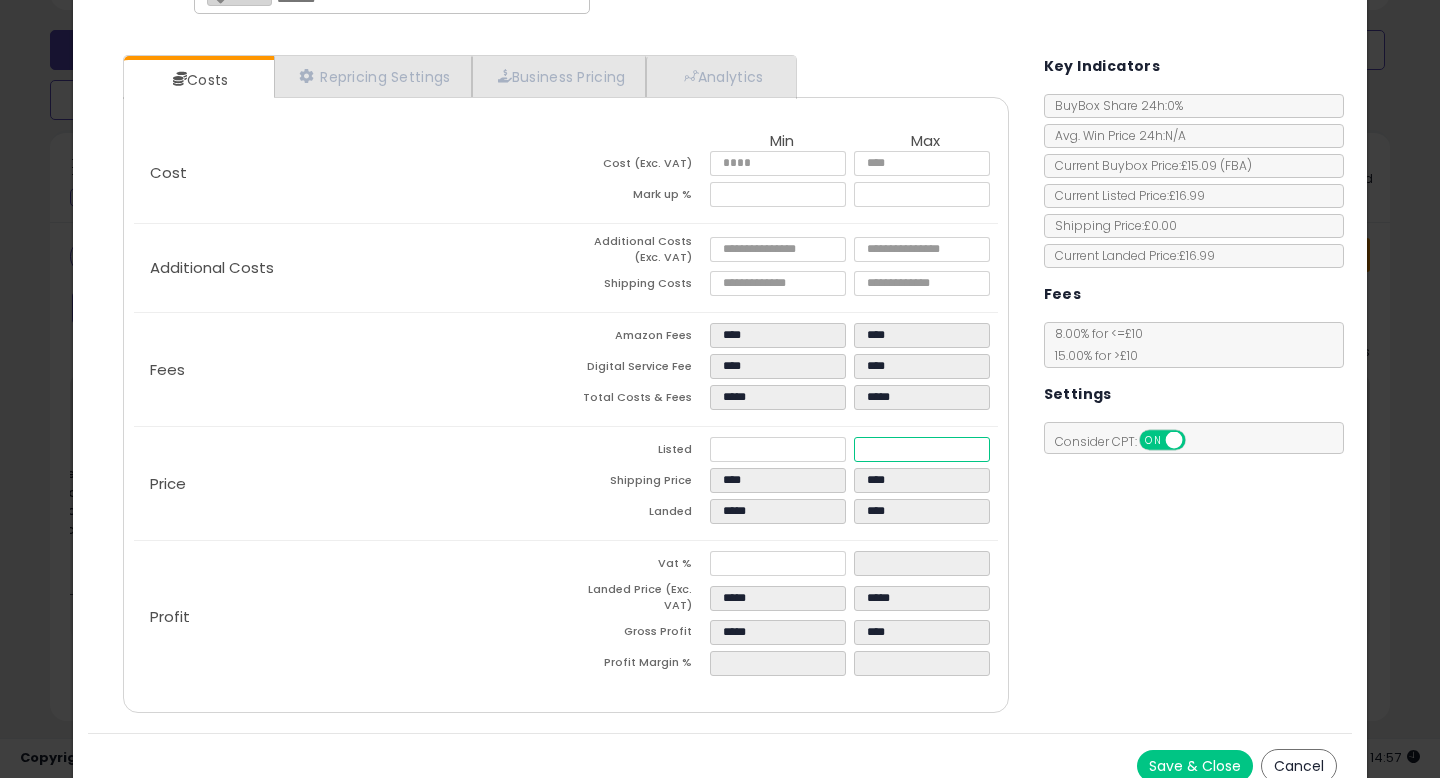 type on "****" 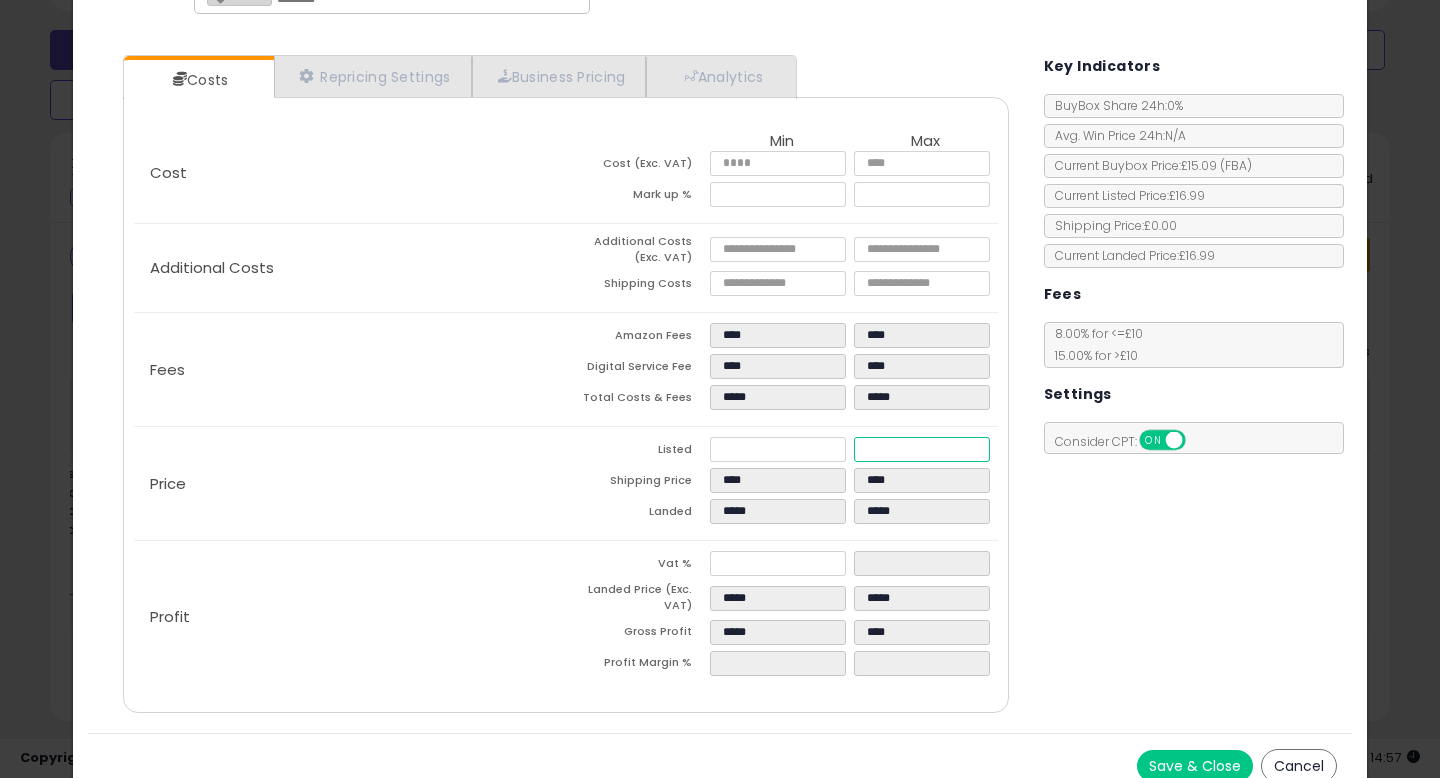 type on "*****" 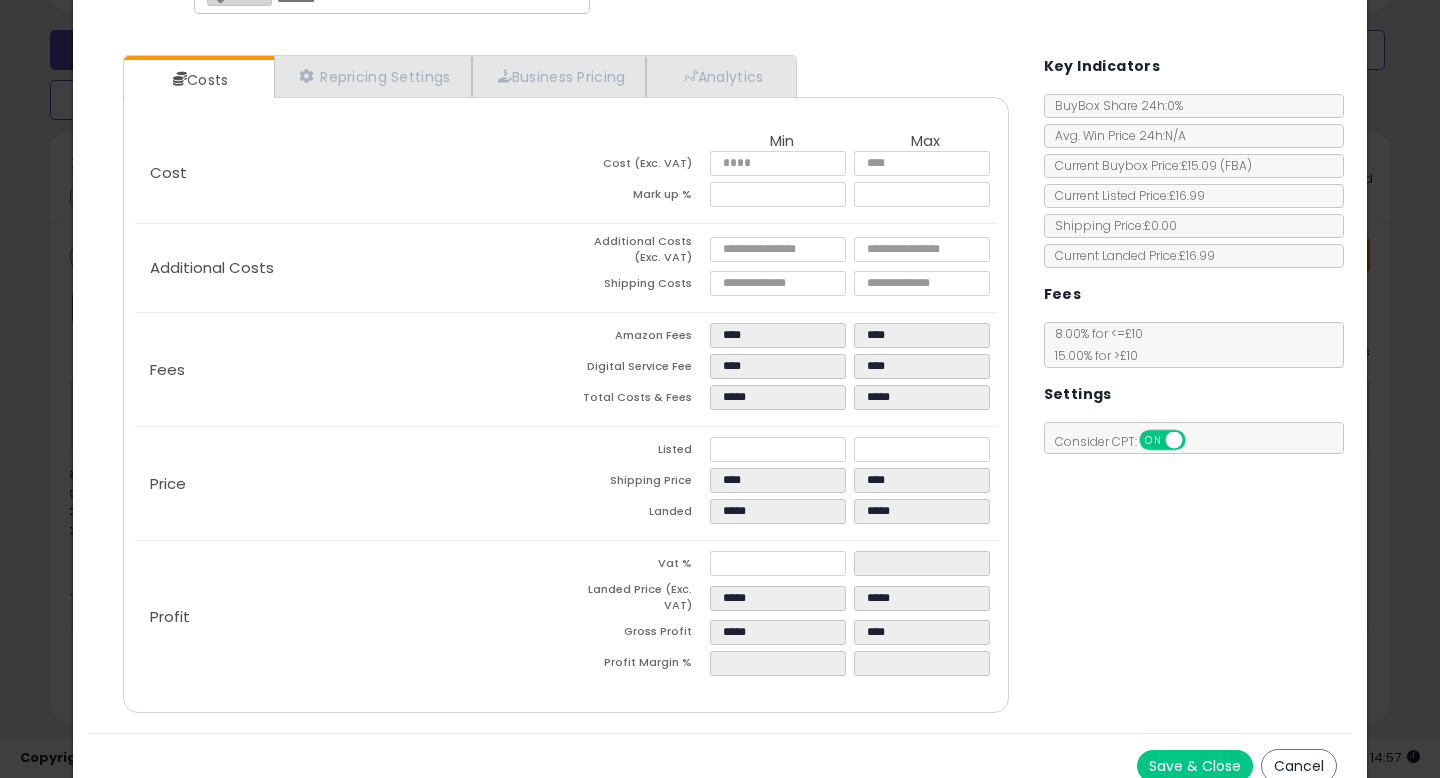 type on "******" 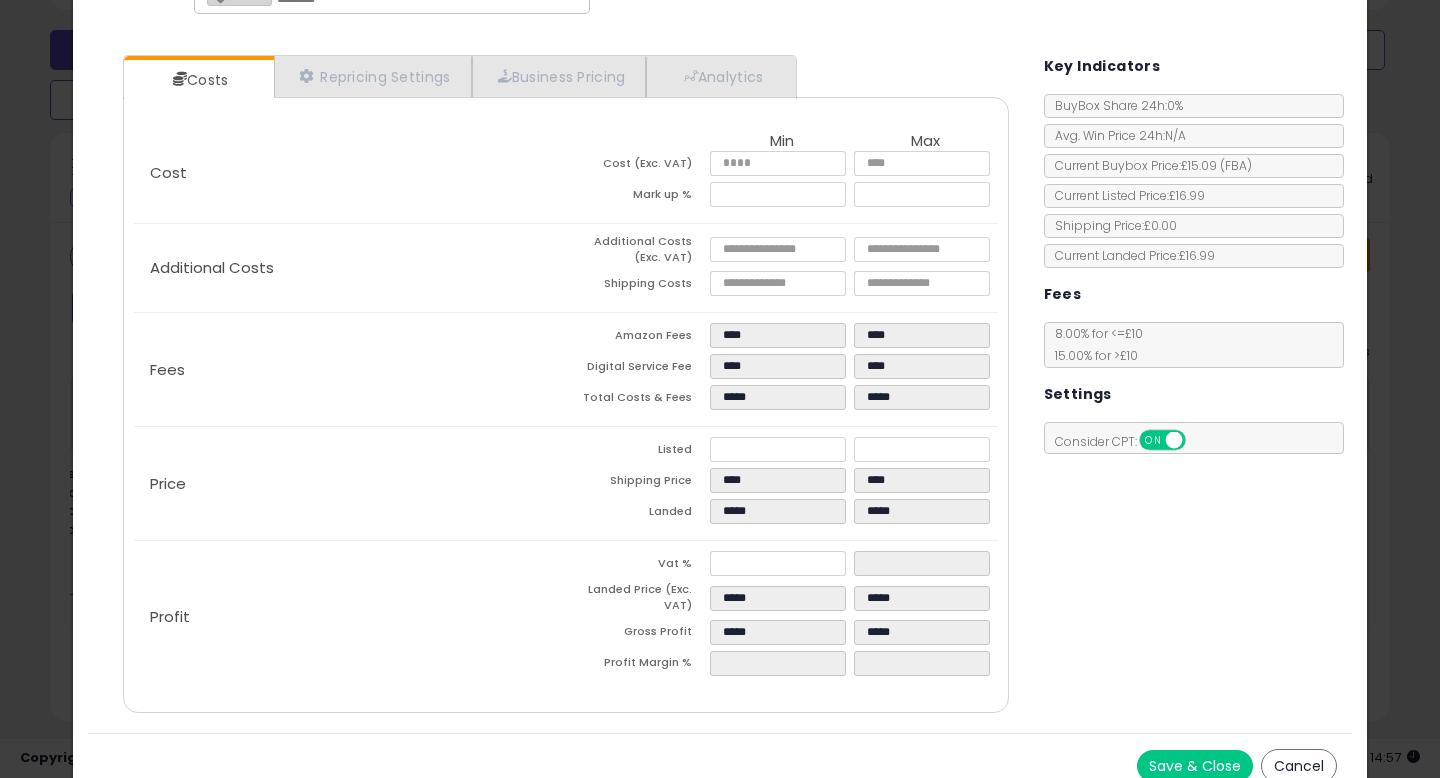 click on "Price" at bounding box center (350, 484) 